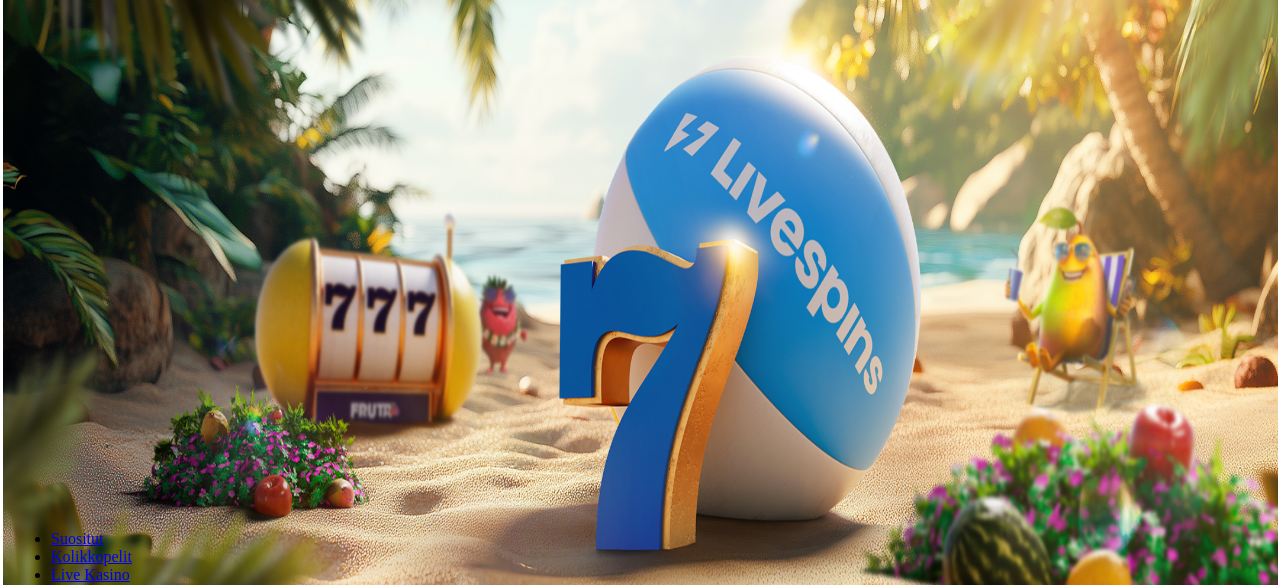 scroll, scrollTop: 0, scrollLeft: 0, axis: both 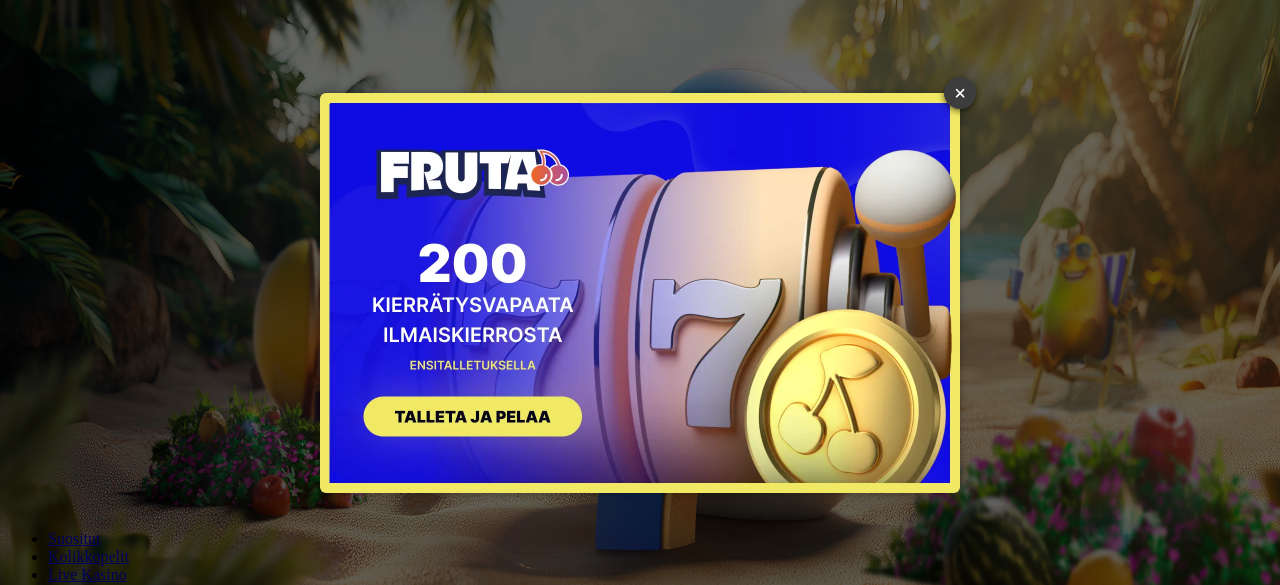 click on "×" at bounding box center (960, 93) 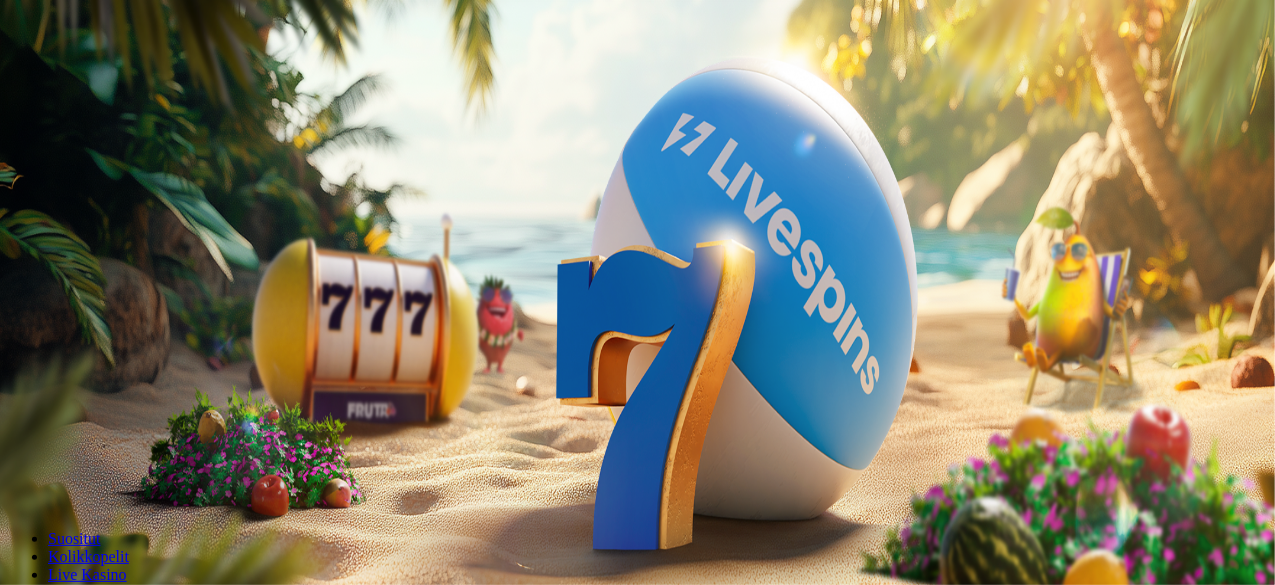 click on "Kirjaudu" at bounding box center [138, 72] 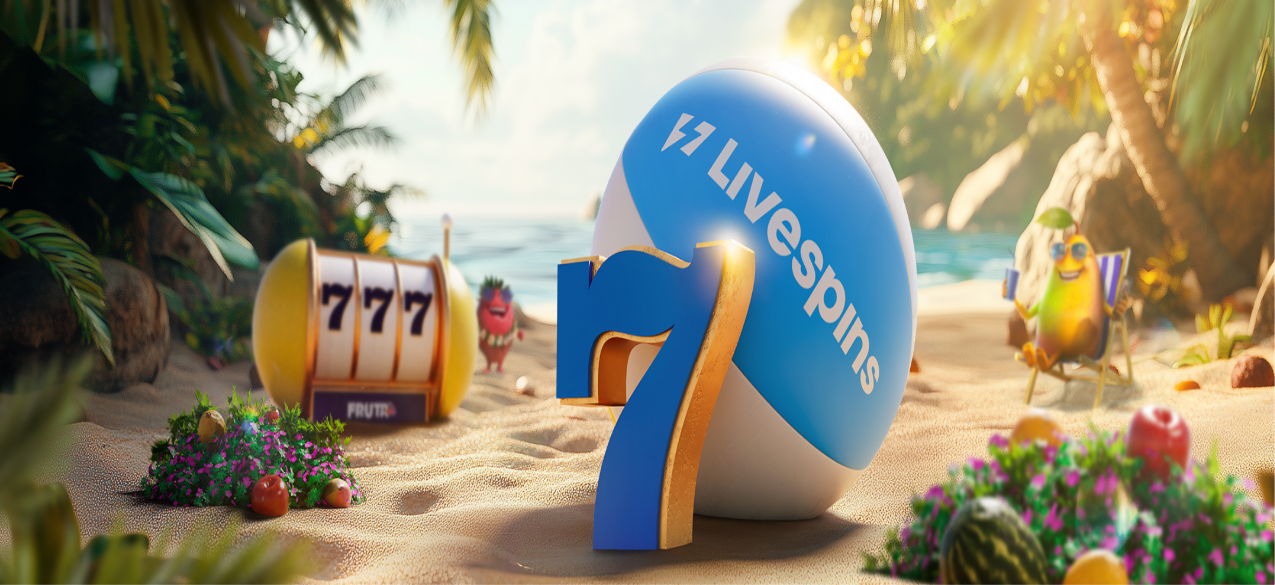 click on "Suositut Kolikkopelit Live Kasino Jackpotit Pöytäpelit Kaikki pelit" at bounding box center [637, 765] 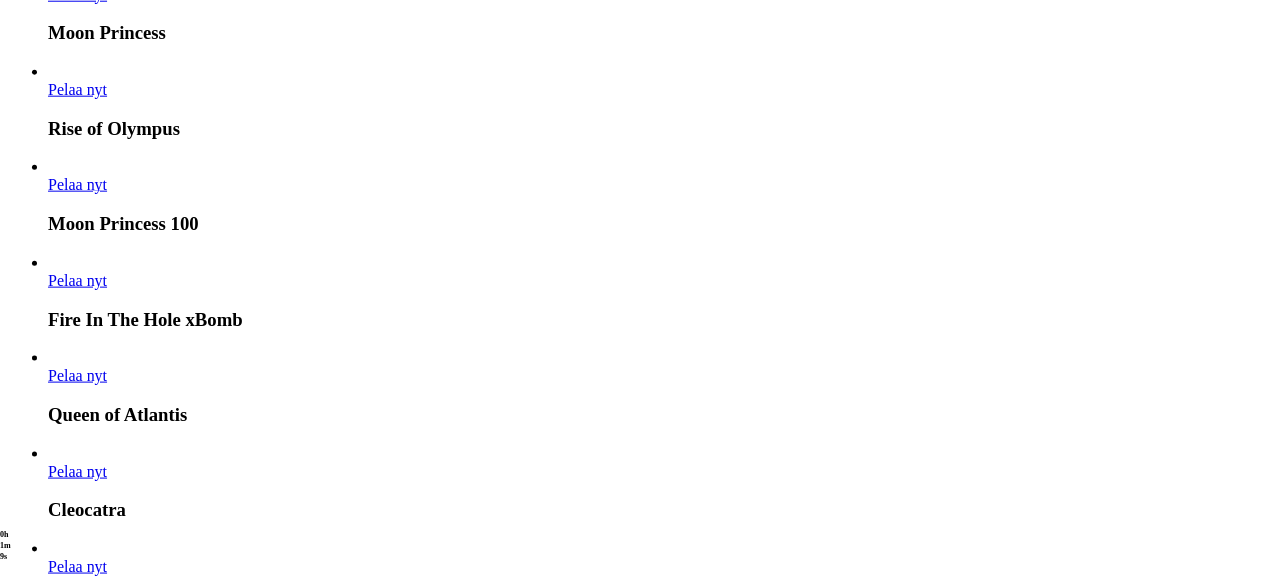scroll, scrollTop: 1123, scrollLeft: 0, axis: vertical 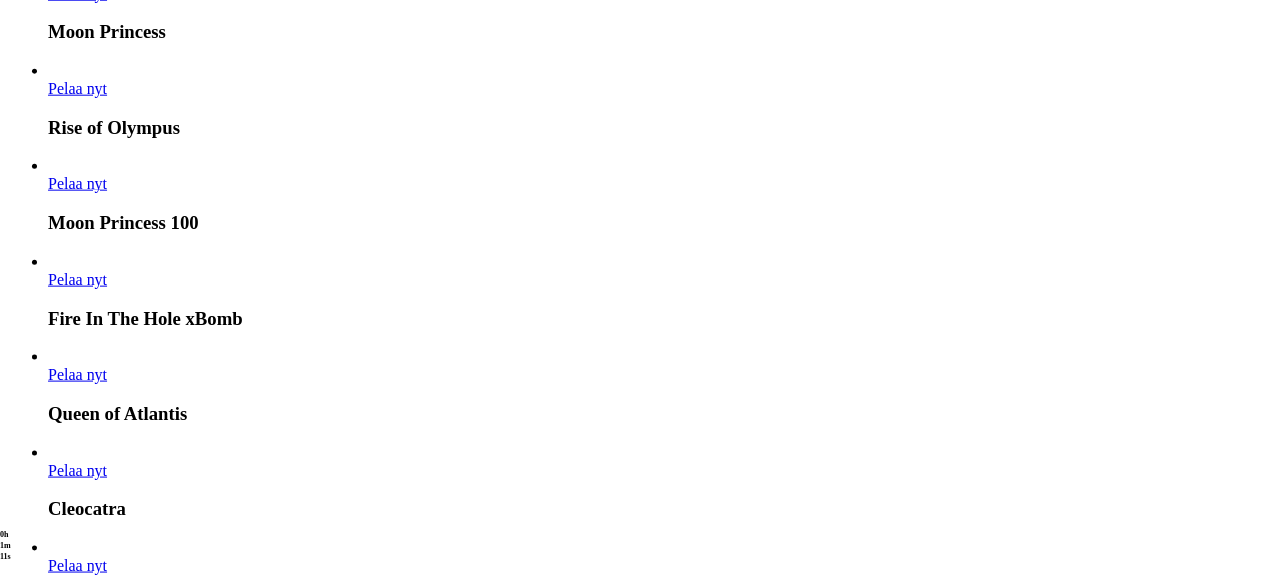 click at bounding box center (32, 14484) 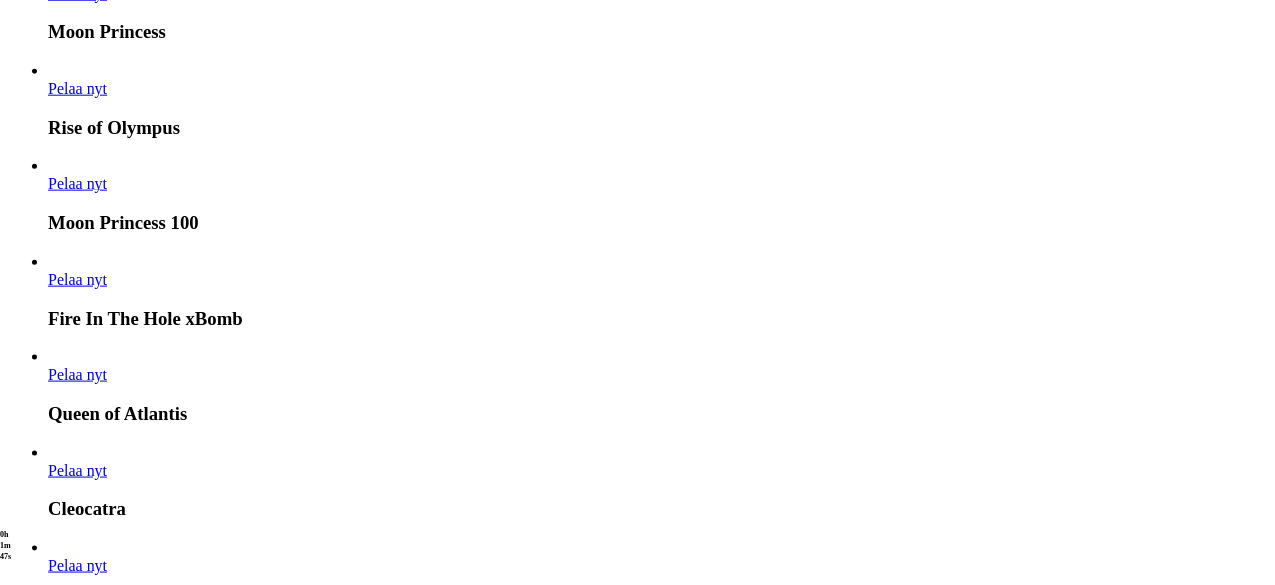 click on "Näytä kaikki" at bounding box center [1242, 14415] 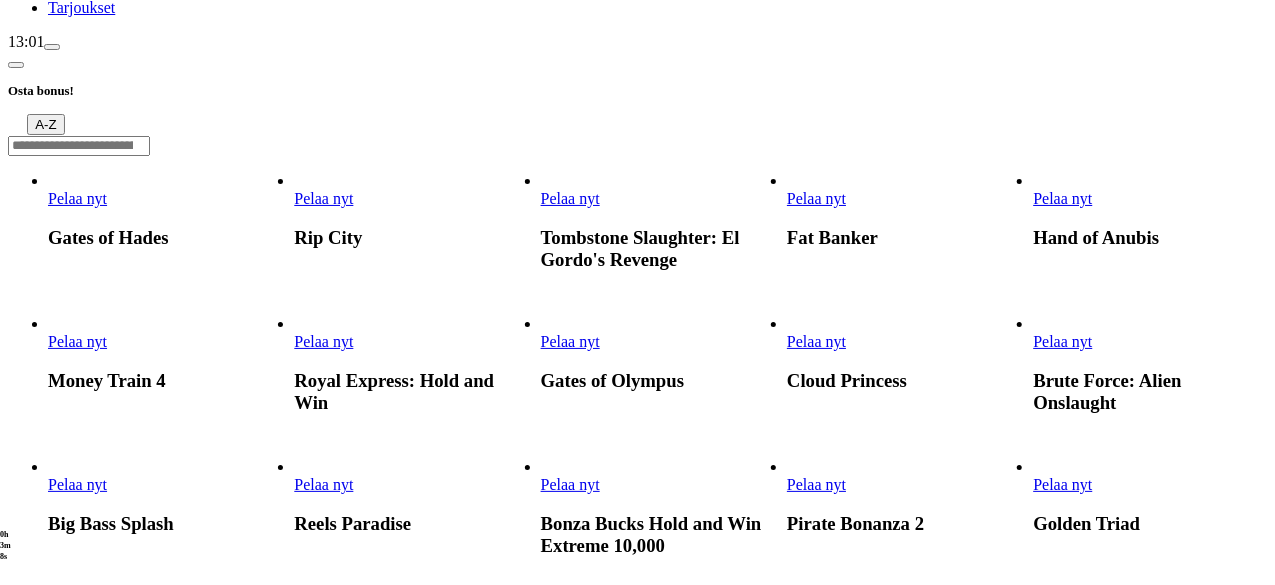 scroll, scrollTop: 64, scrollLeft: 0, axis: vertical 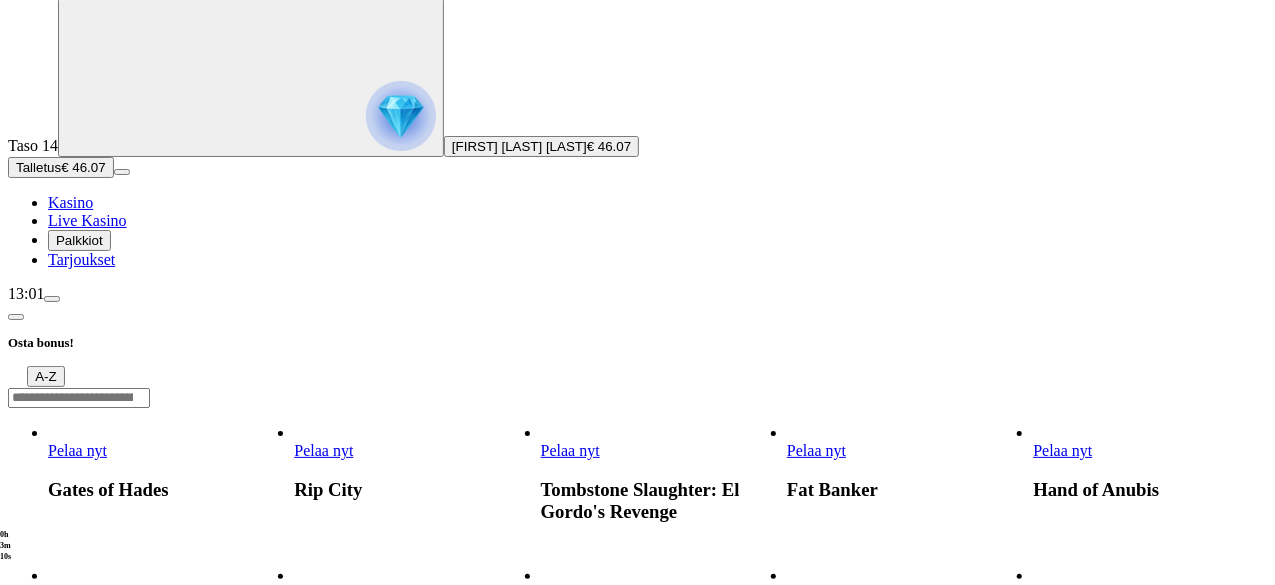 click at bounding box center [79, 398] 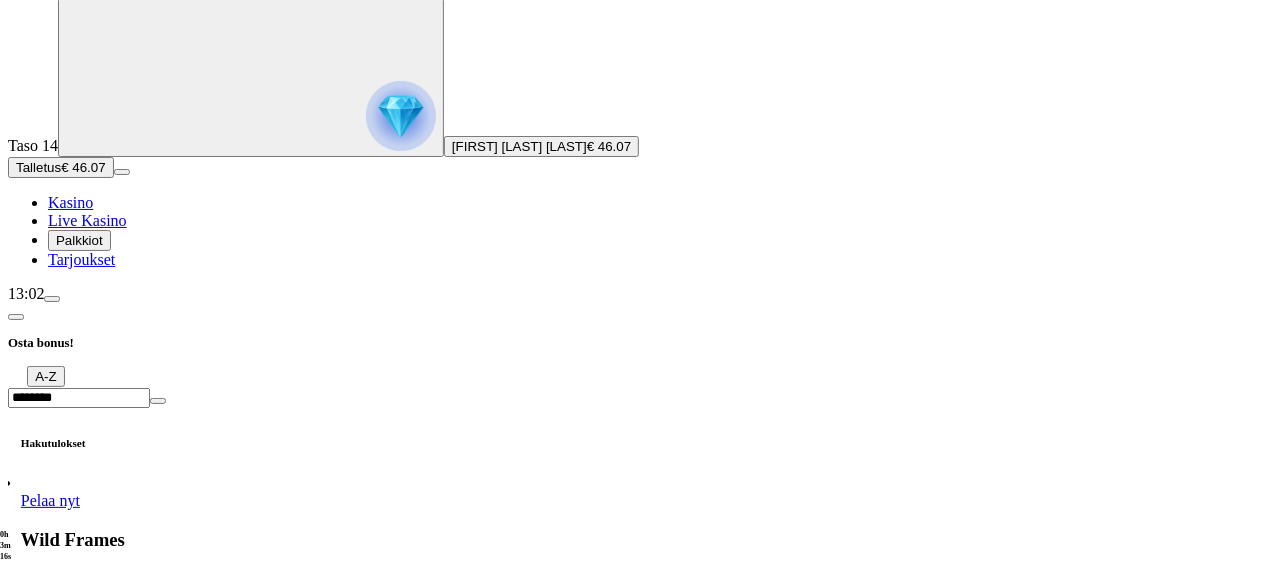 type on "********" 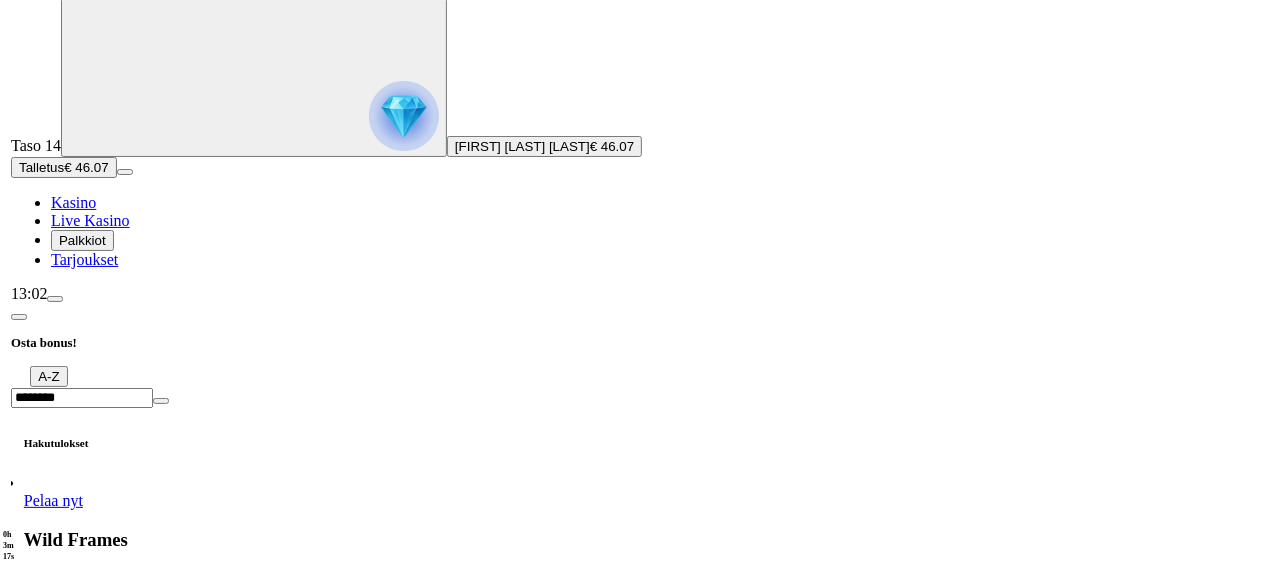 scroll, scrollTop: 0, scrollLeft: 0, axis: both 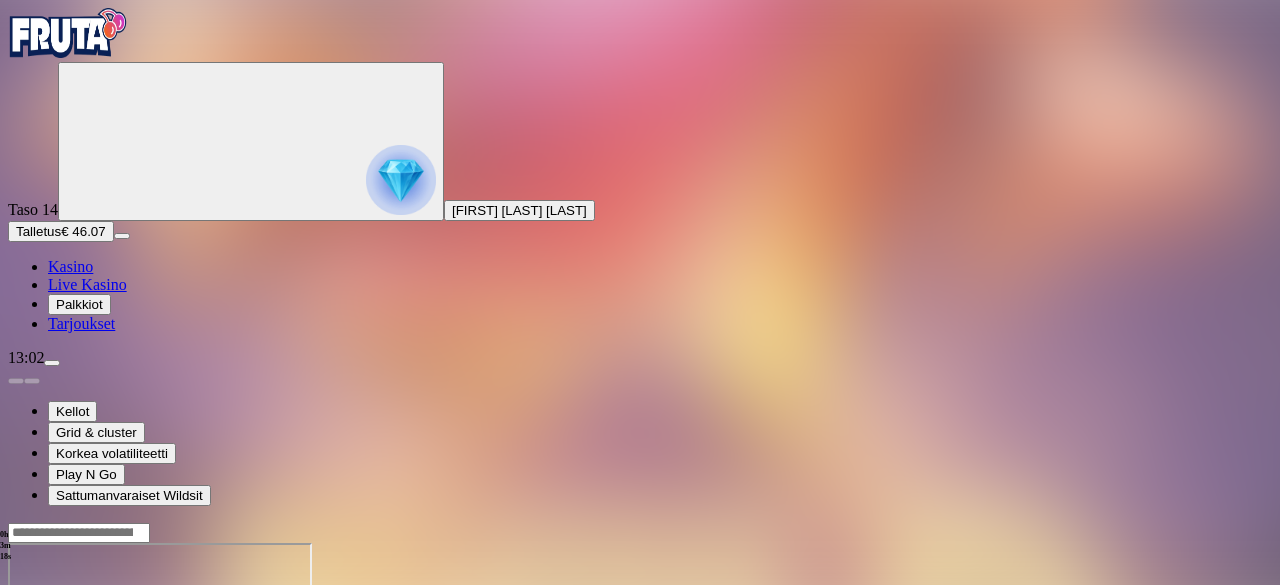 click at bounding box center (48, 715) 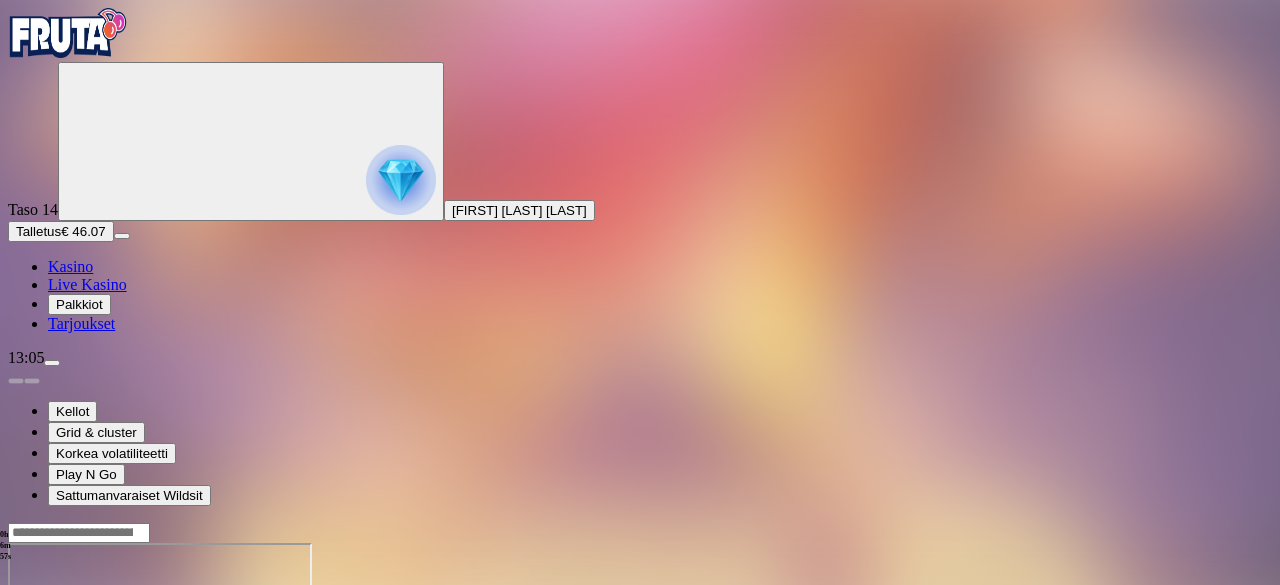 click at bounding box center [79, 533] 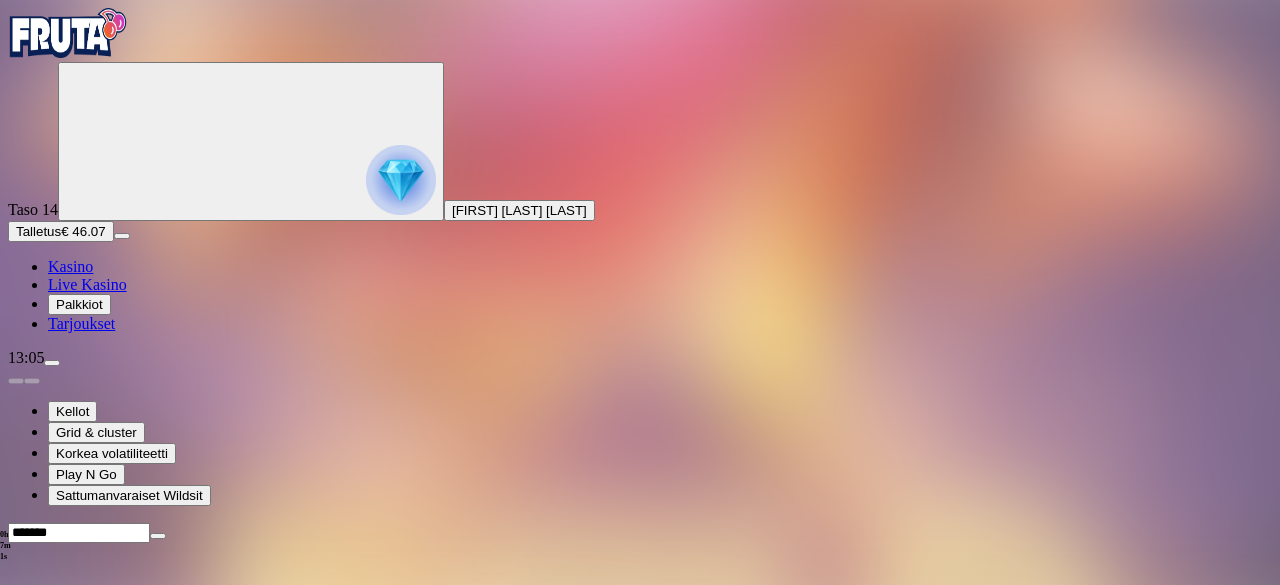 type on "*******" 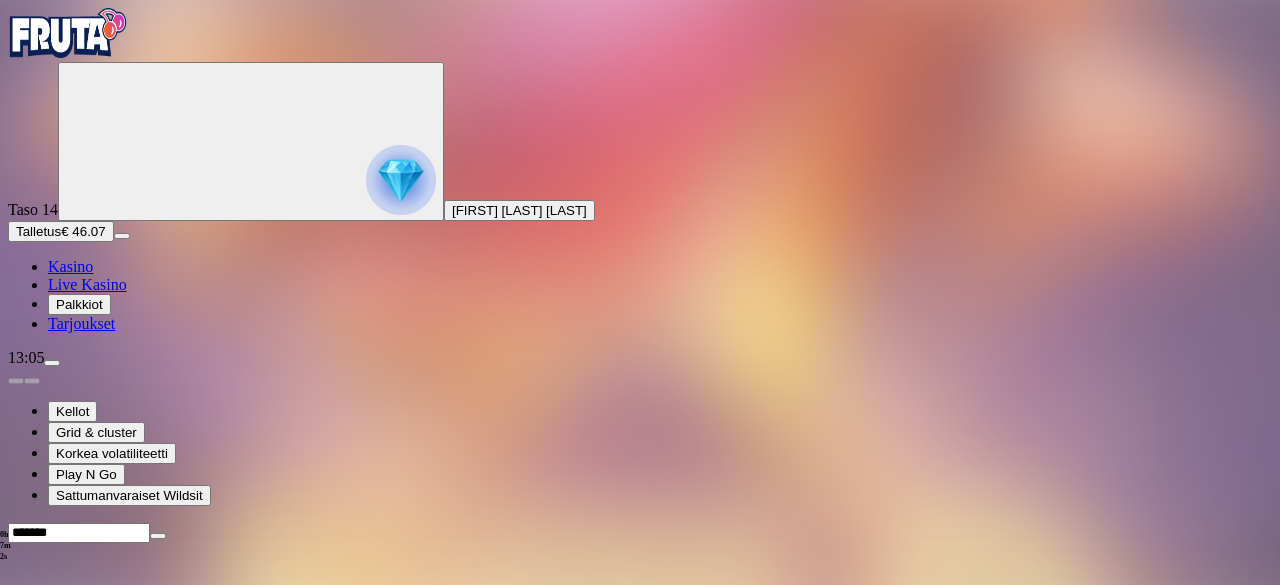 click on "*******" at bounding box center (640, 532) 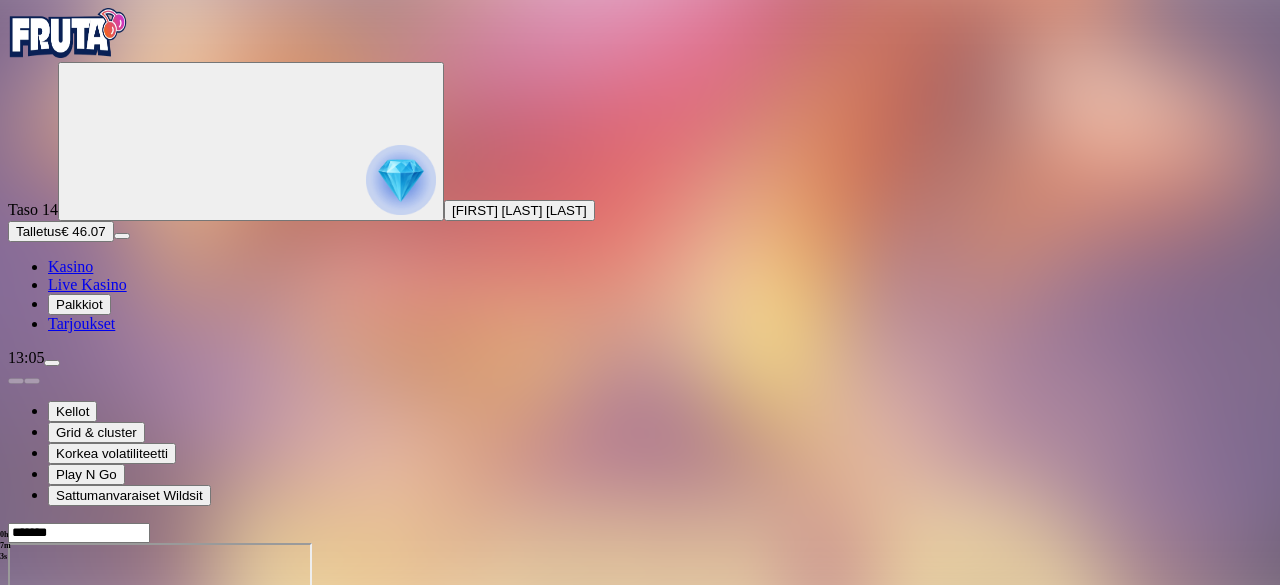 type 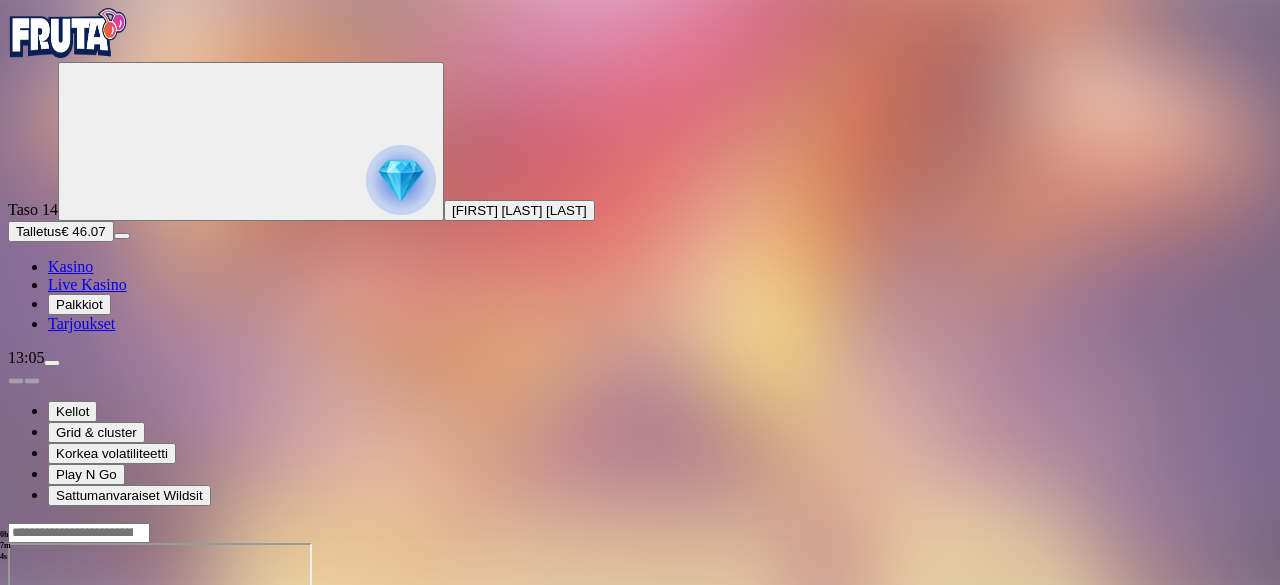 click on "Kasino" at bounding box center (70, 266) 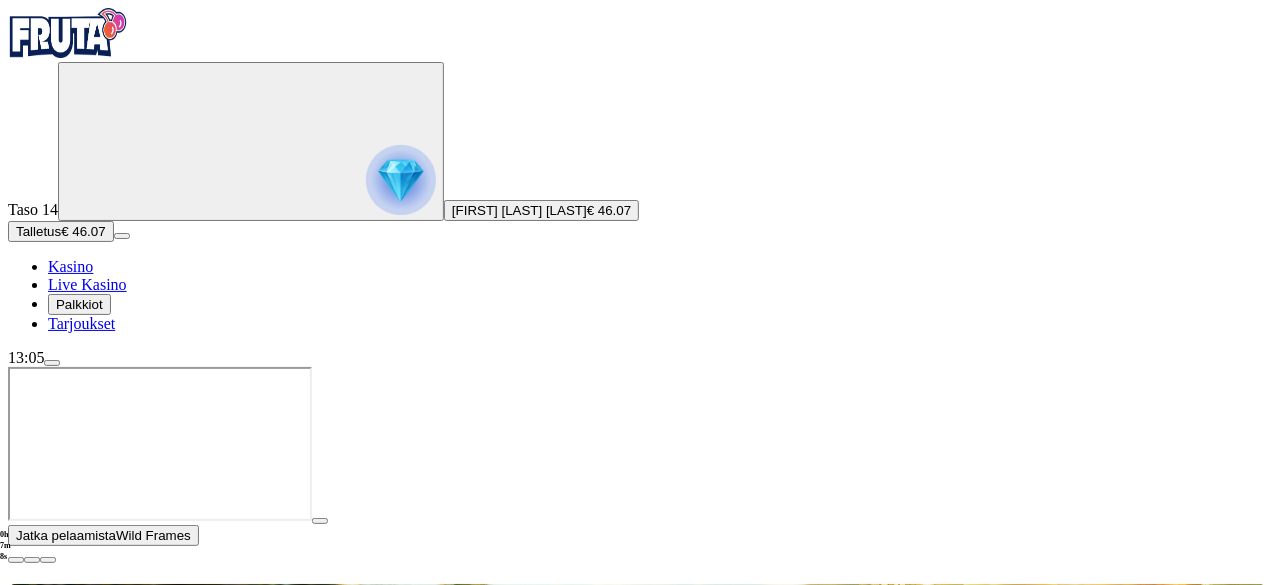 click at bounding box center (897, 1095) 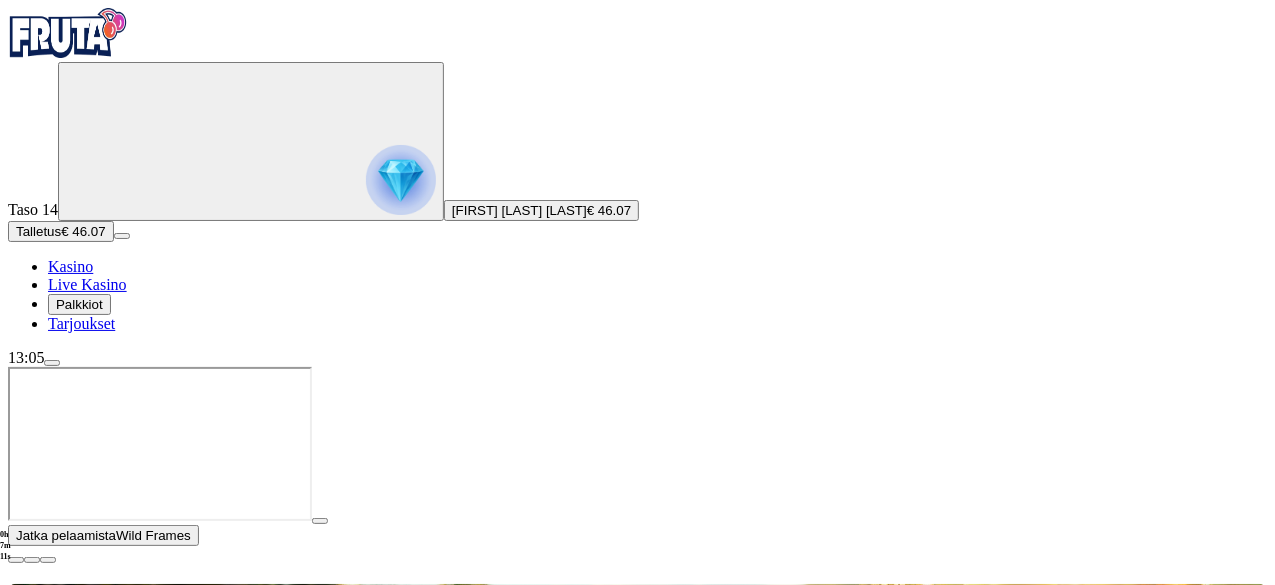 click at bounding box center [16, 560] 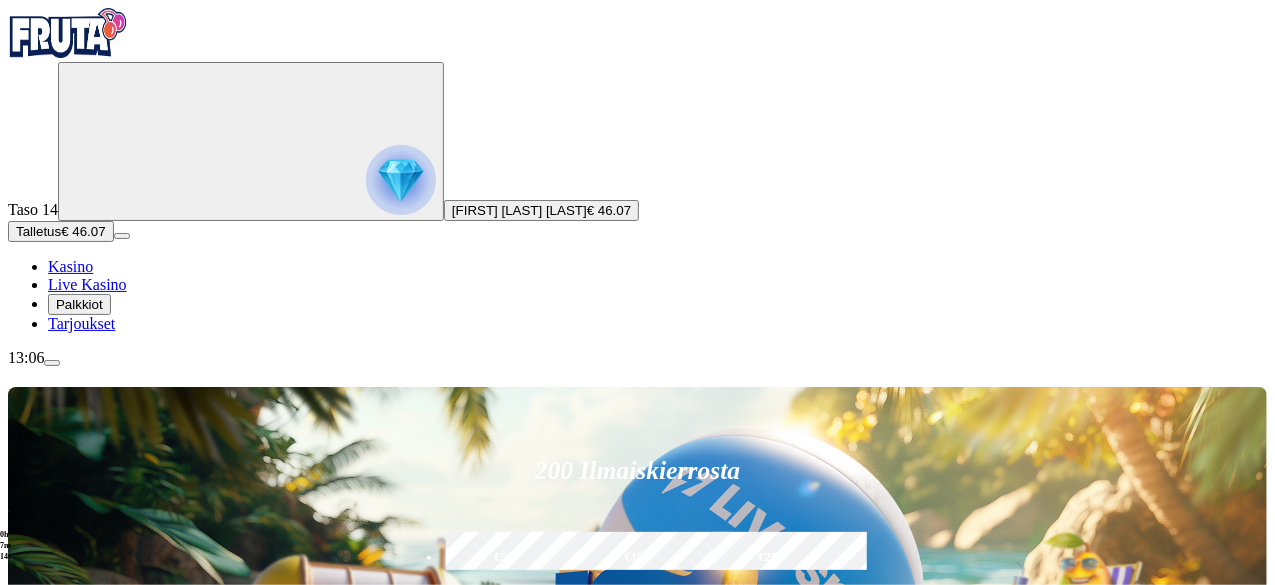 click on "****" at bounding box center [897, 829] 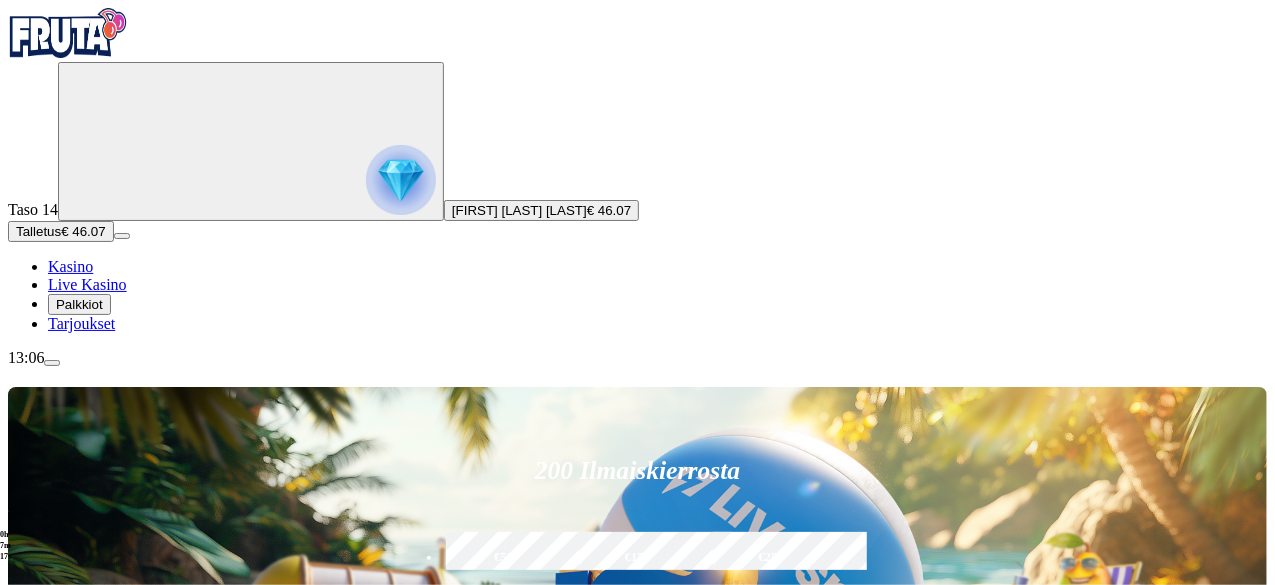 type on "*****" 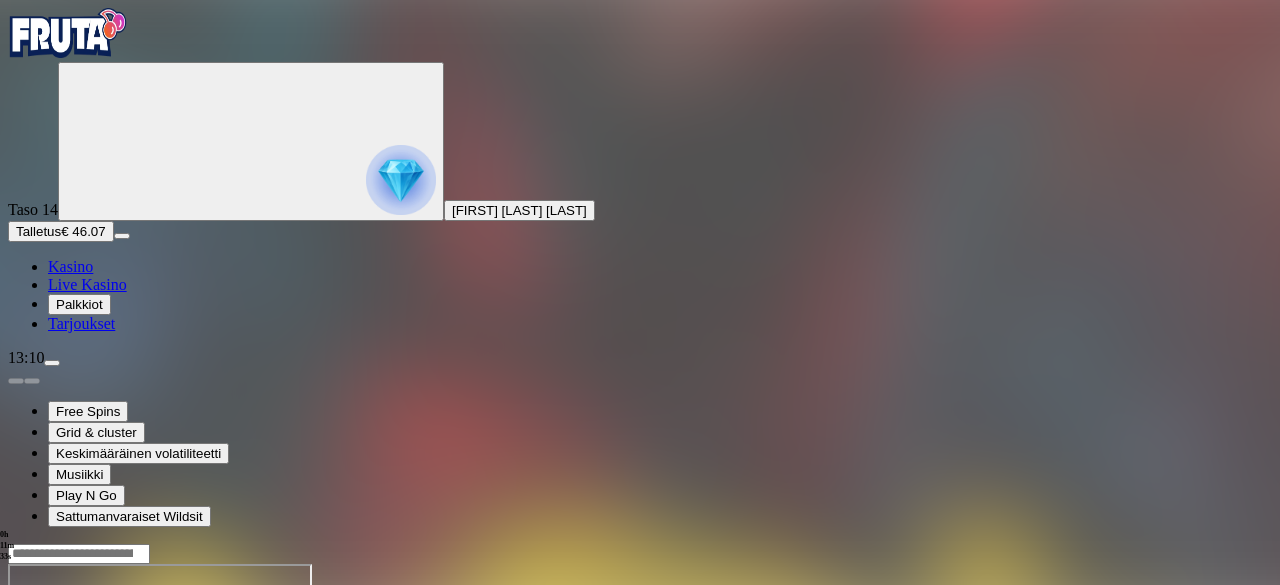 click at bounding box center (79, 554) 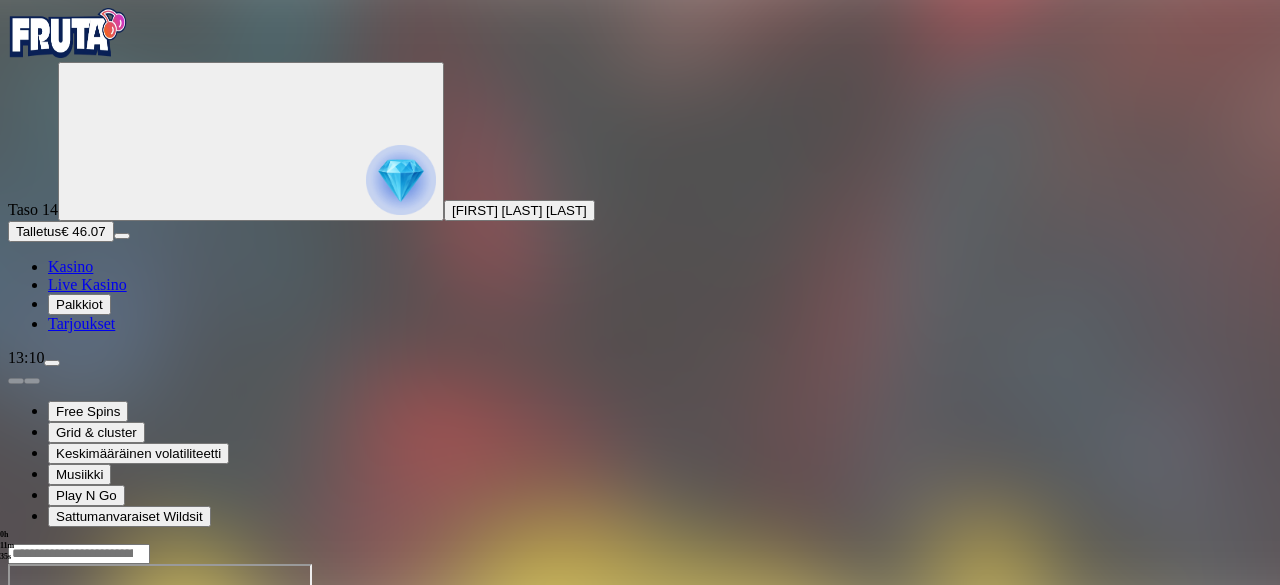 click at bounding box center (79, 554) 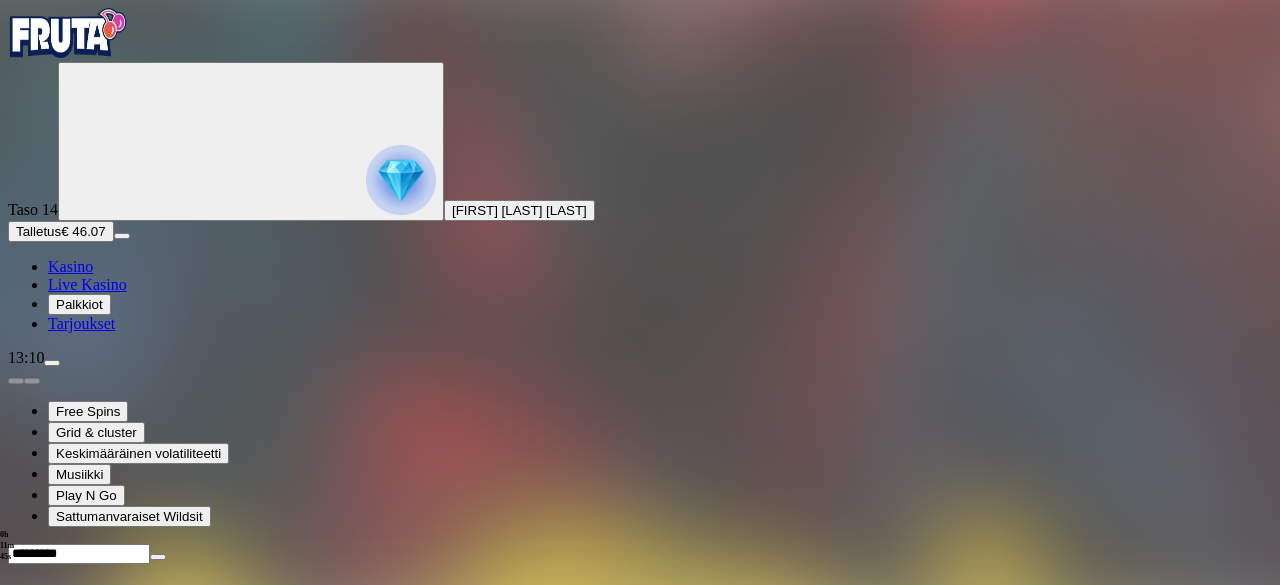 type on "*********" 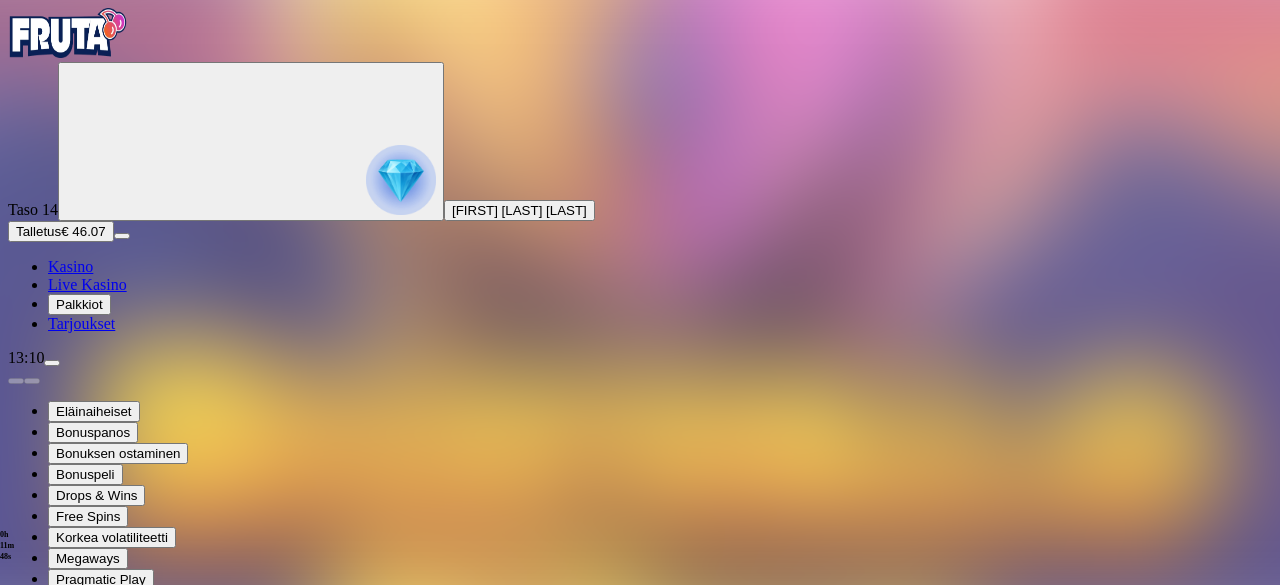 click at bounding box center [48, 799] 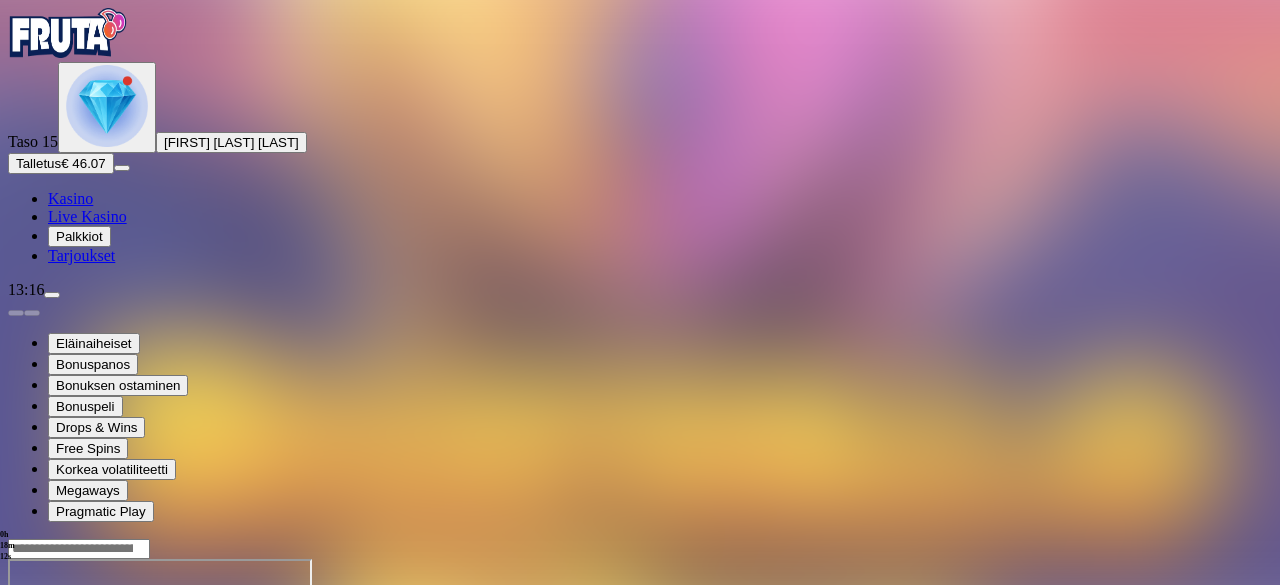 click at bounding box center (79, 549) 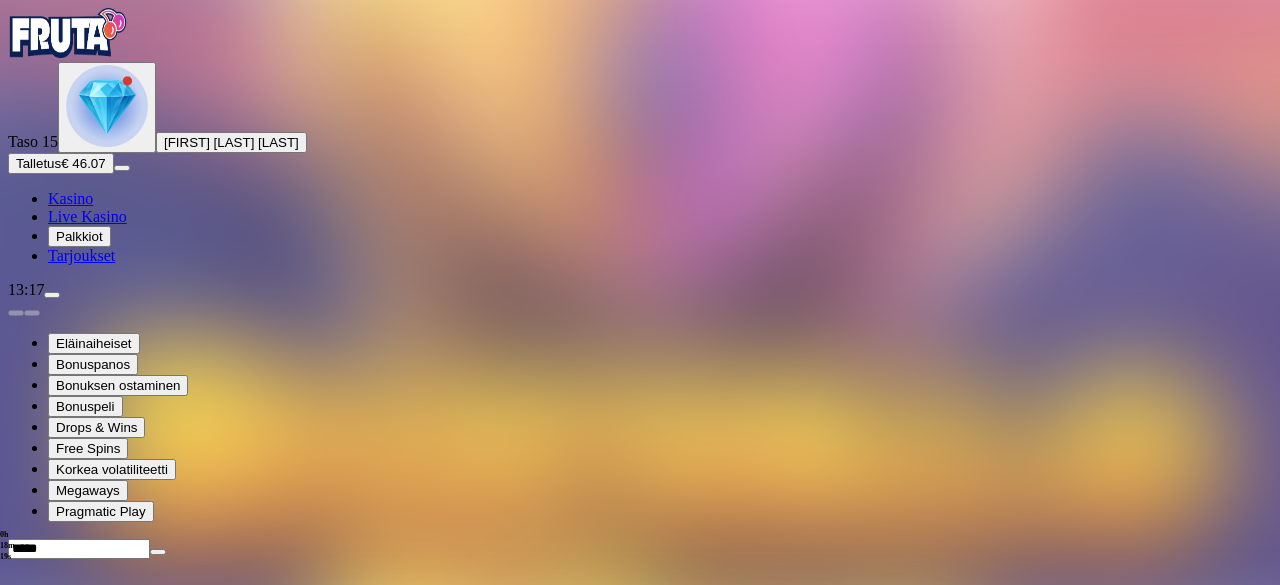 type on "*****" 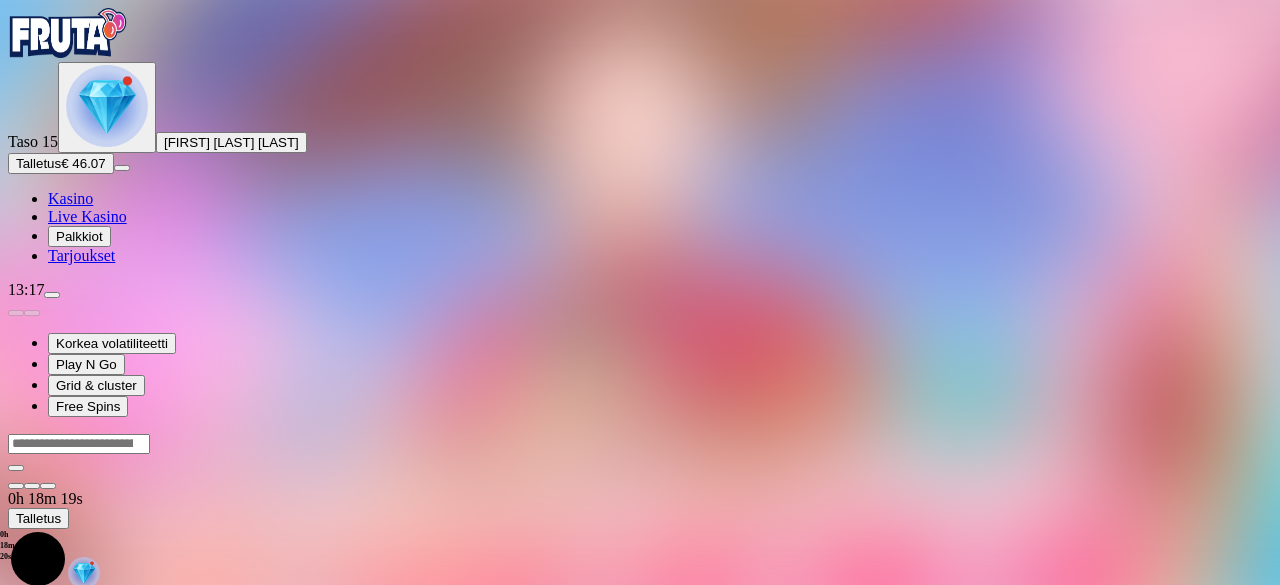 click at bounding box center [640, 472] 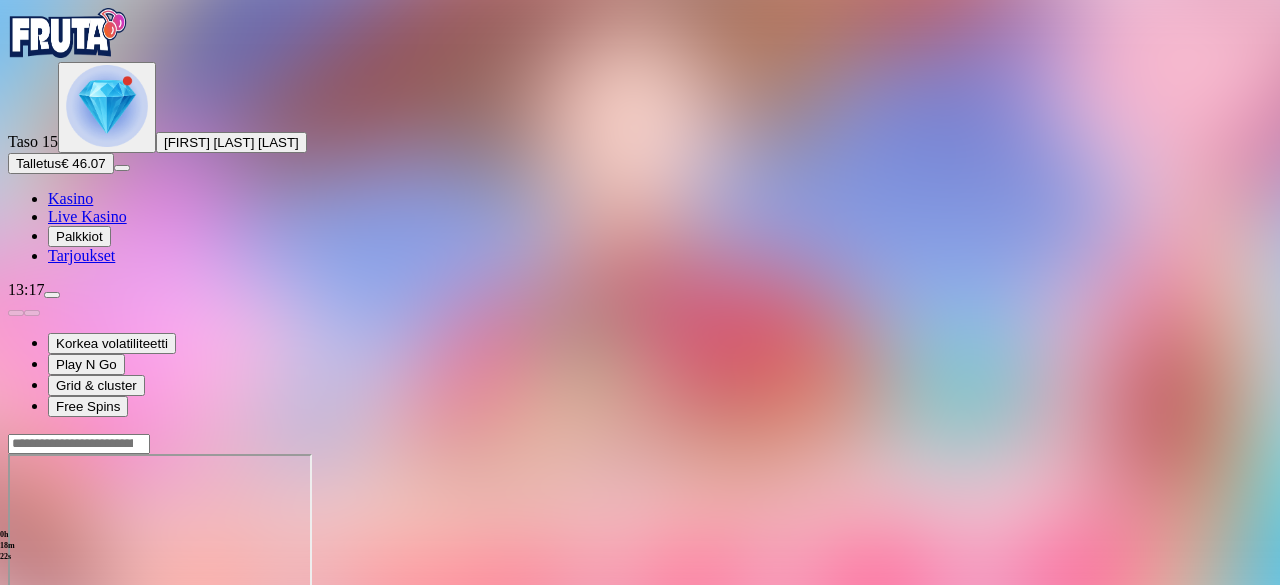 click at bounding box center (48, 626) 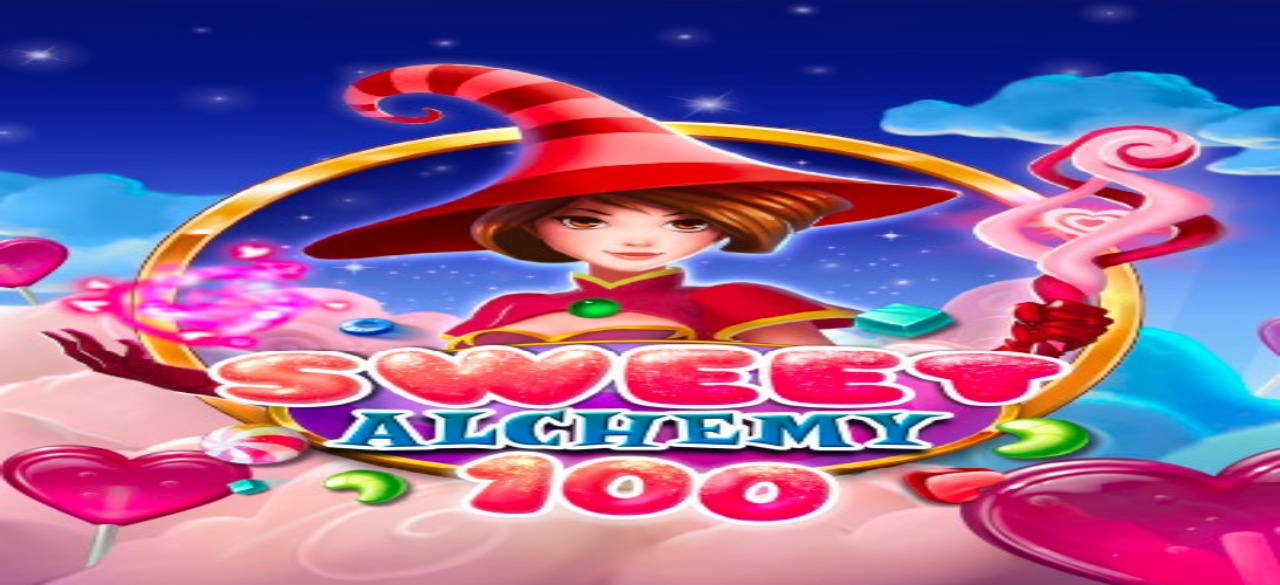 scroll, scrollTop: 0, scrollLeft: 0, axis: both 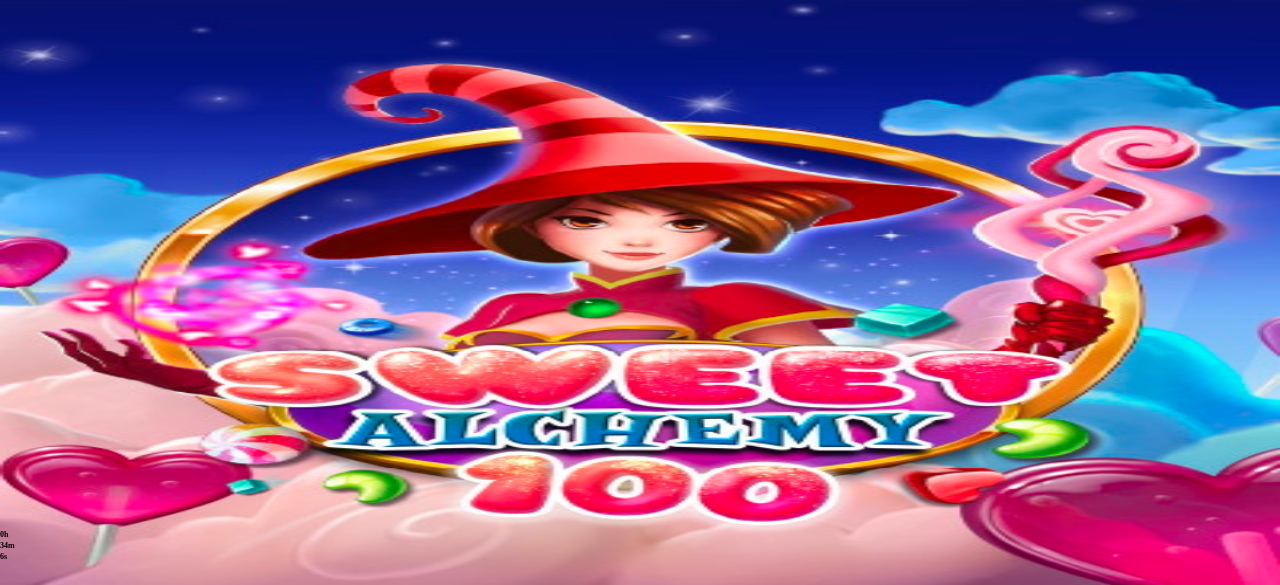 click on "Kasino" at bounding box center [70, 198] 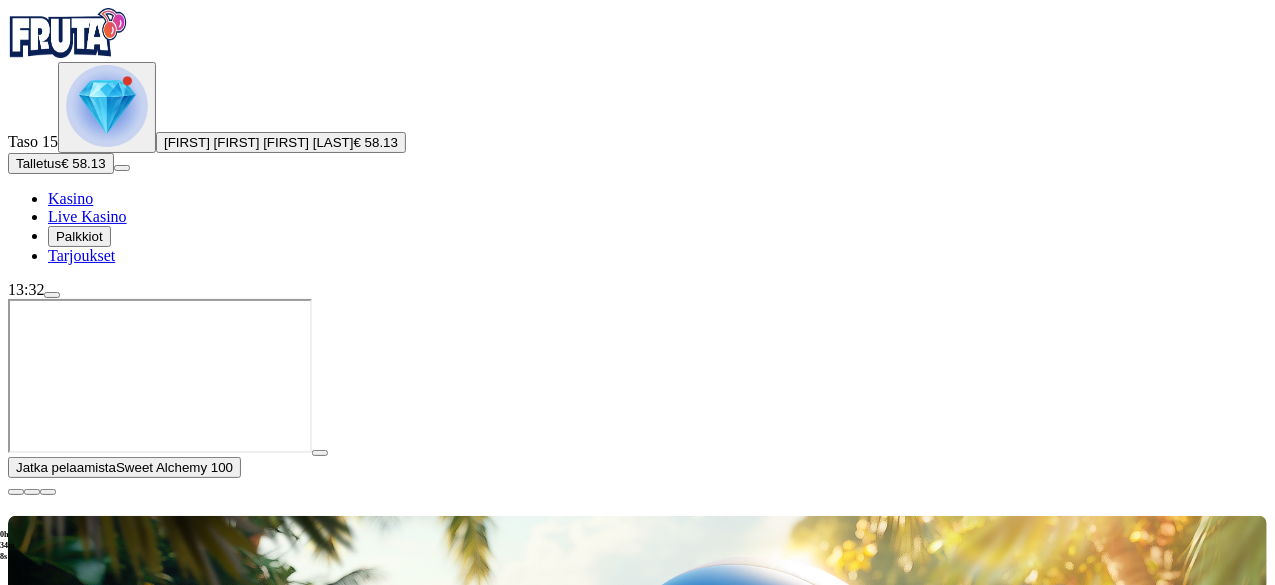 click on "€ 58.13" at bounding box center [376, 142] 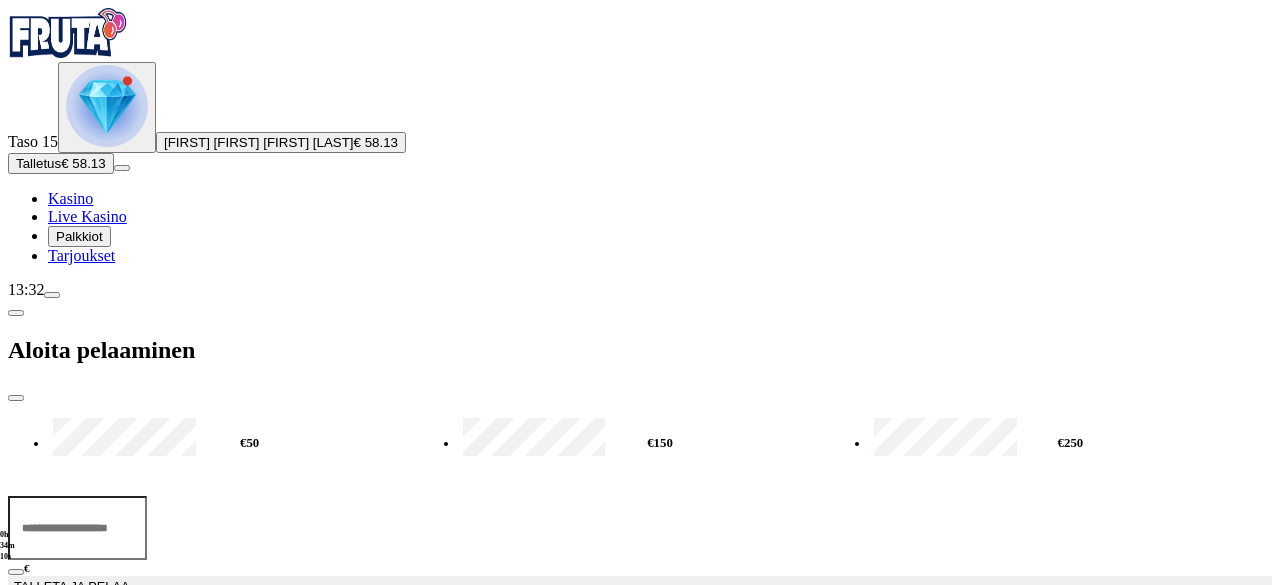 click at bounding box center [16, 398] 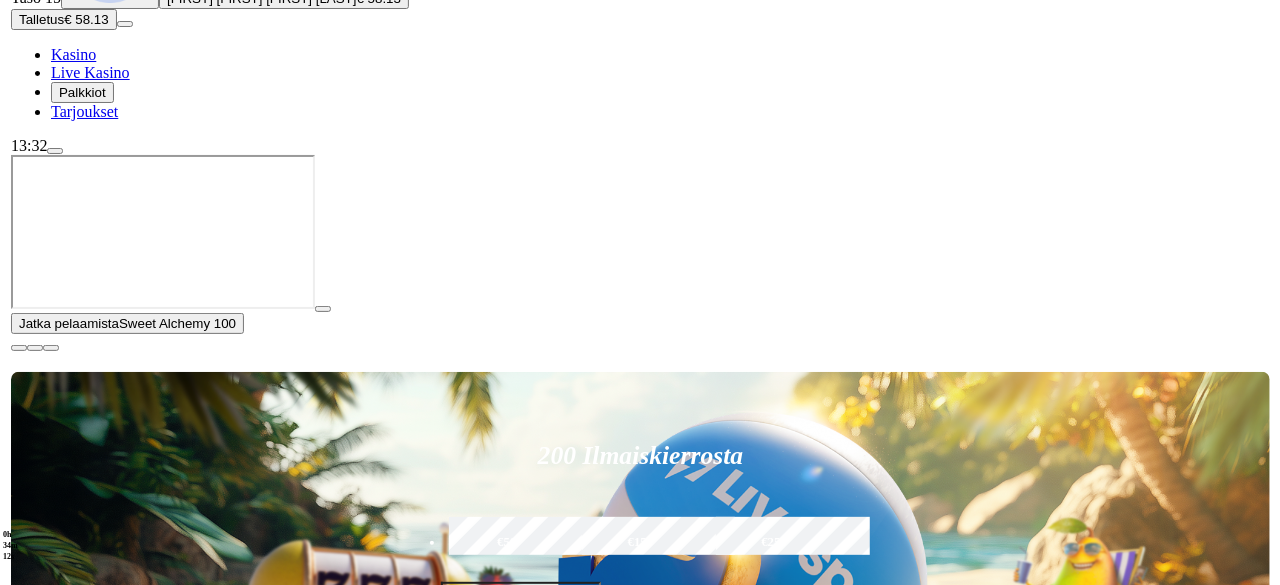 scroll, scrollTop: 146, scrollLeft: 0, axis: vertical 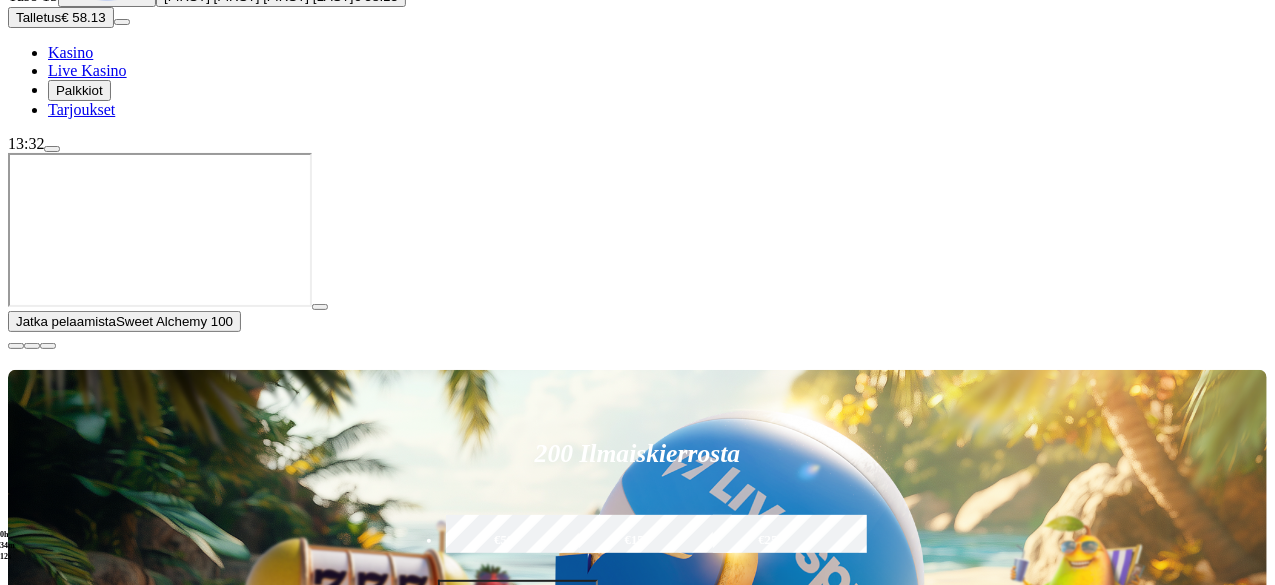 click at bounding box center (52, 149) 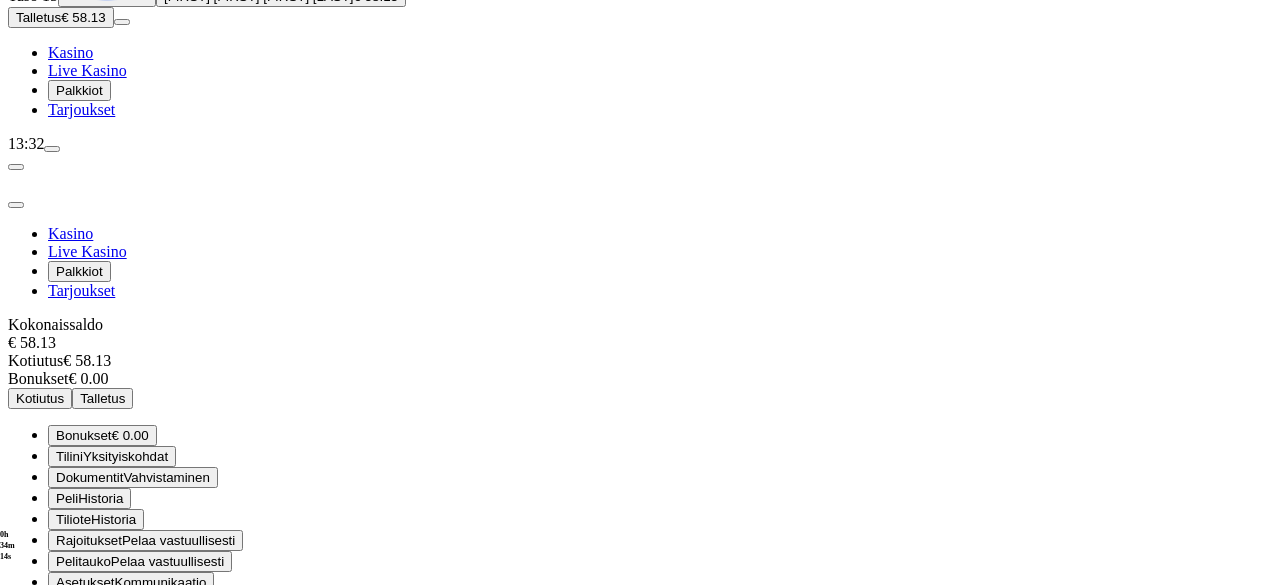 click on "Kotiutus" at bounding box center (40, 398) 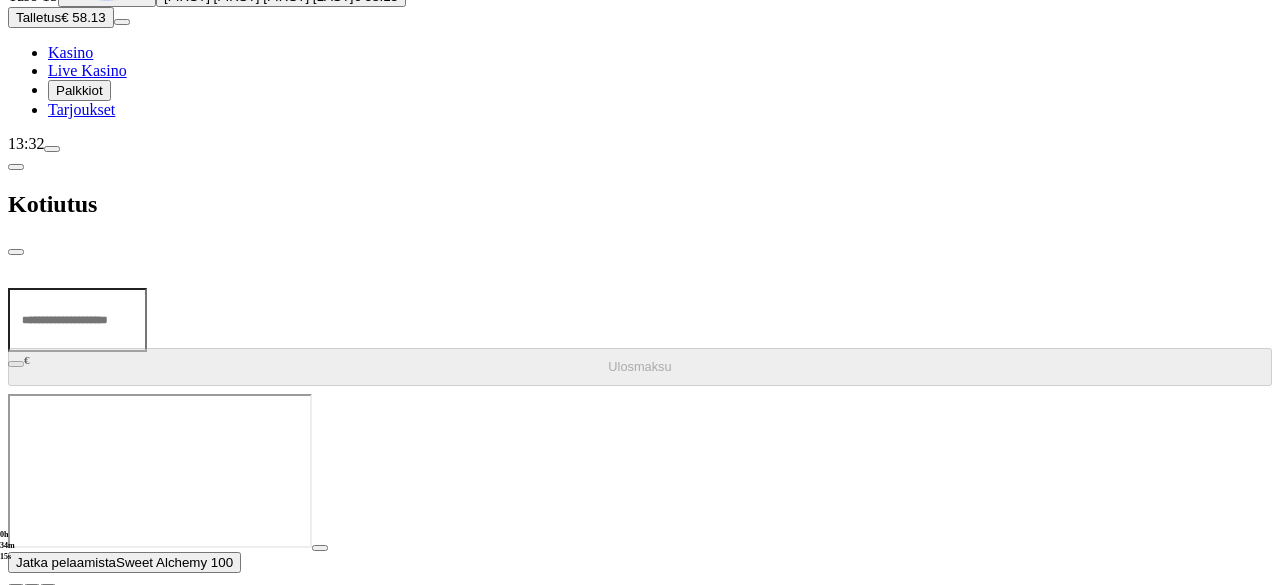 click at bounding box center [77, 320] 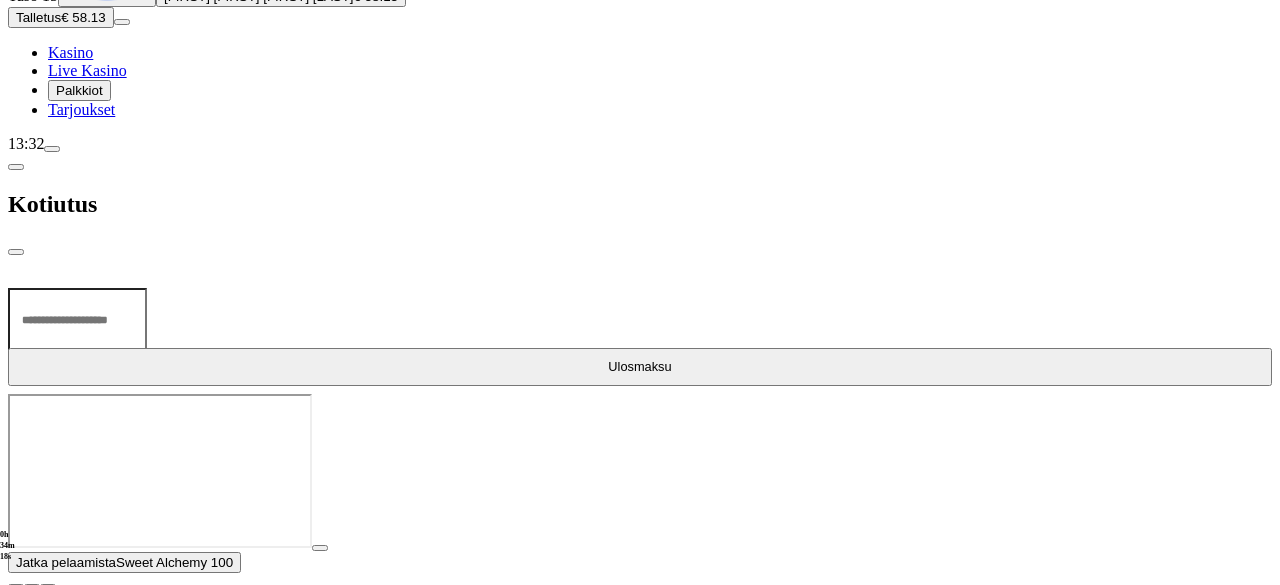 type on "**" 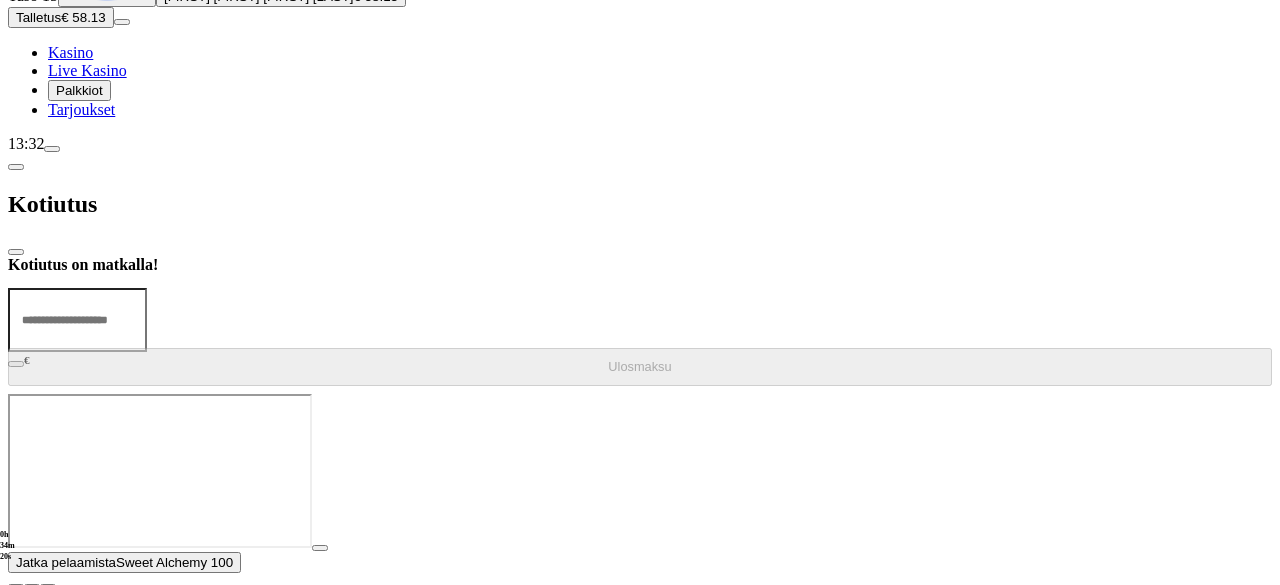 click at bounding box center [16, 252] 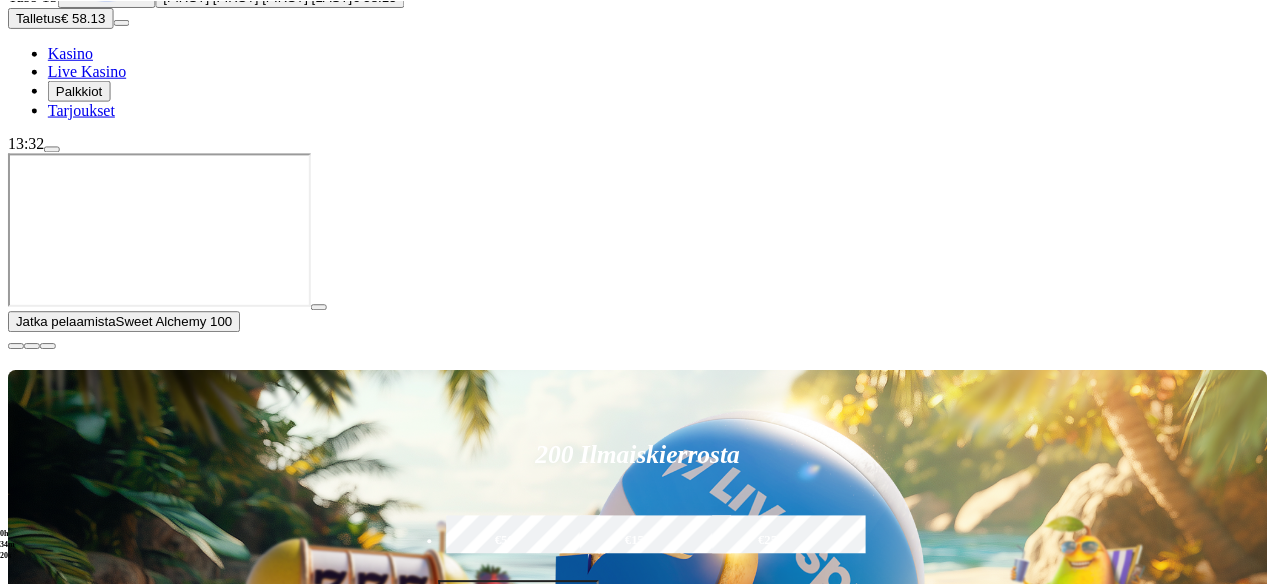 scroll, scrollTop: 0, scrollLeft: 0, axis: both 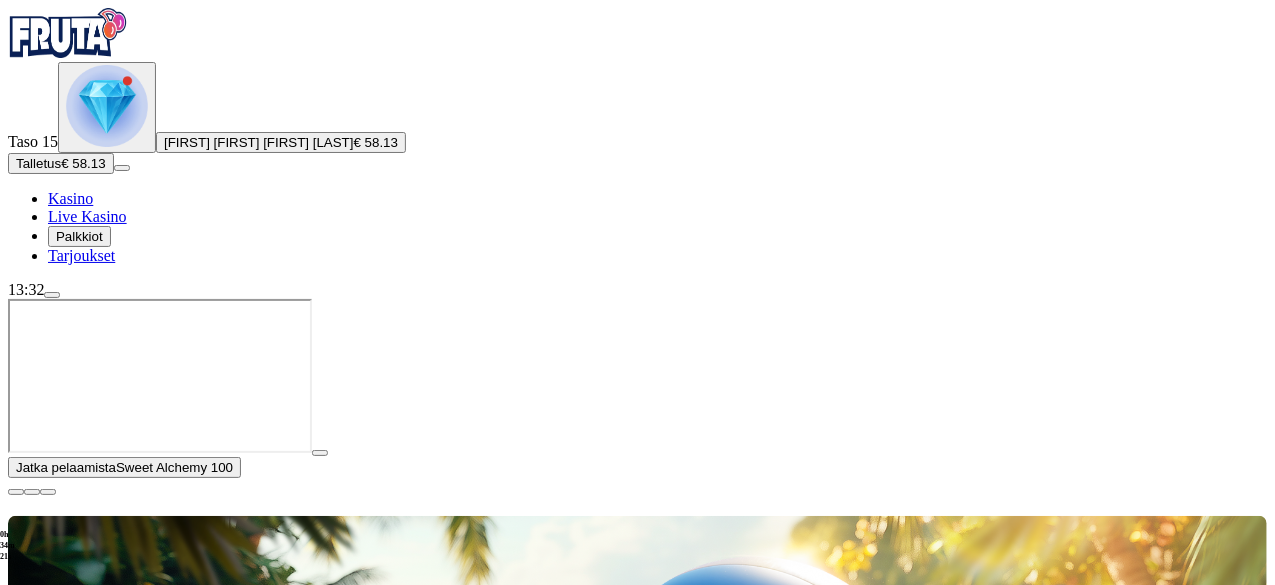 click at bounding box center [16, 492] 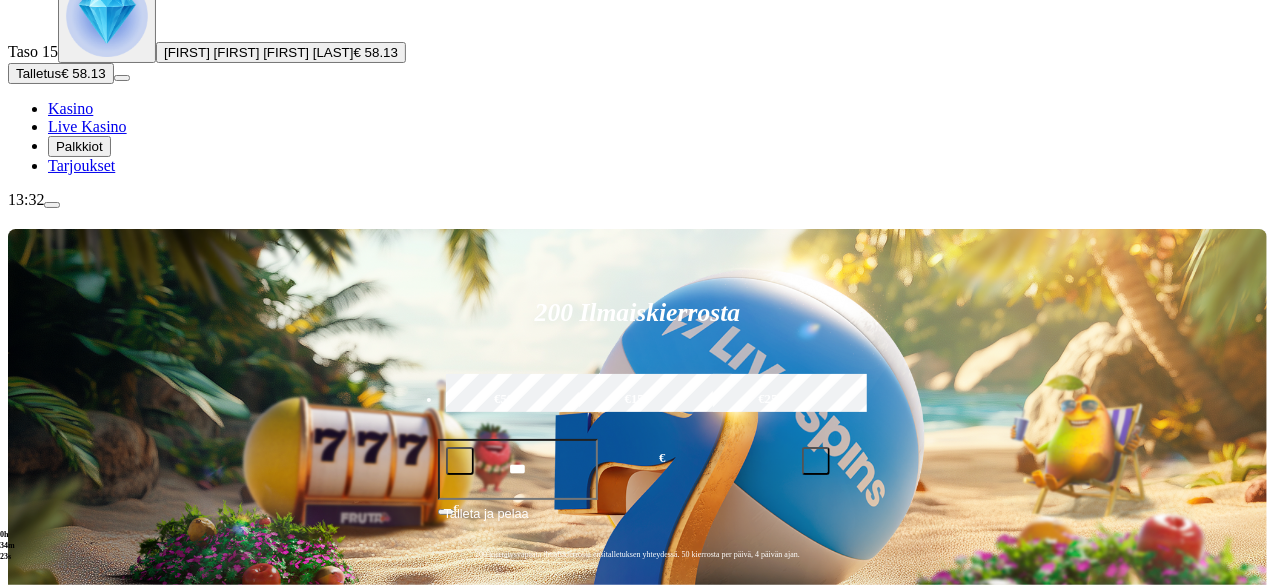scroll, scrollTop: 121, scrollLeft: 0, axis: vertical 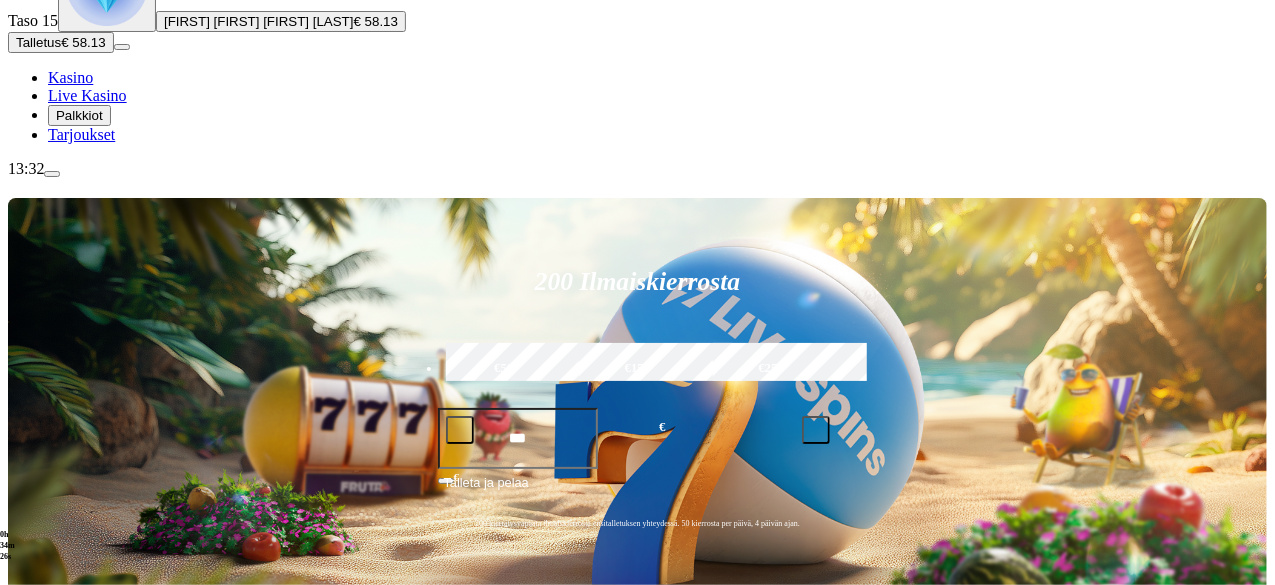 click at bounding box center (897, 709) 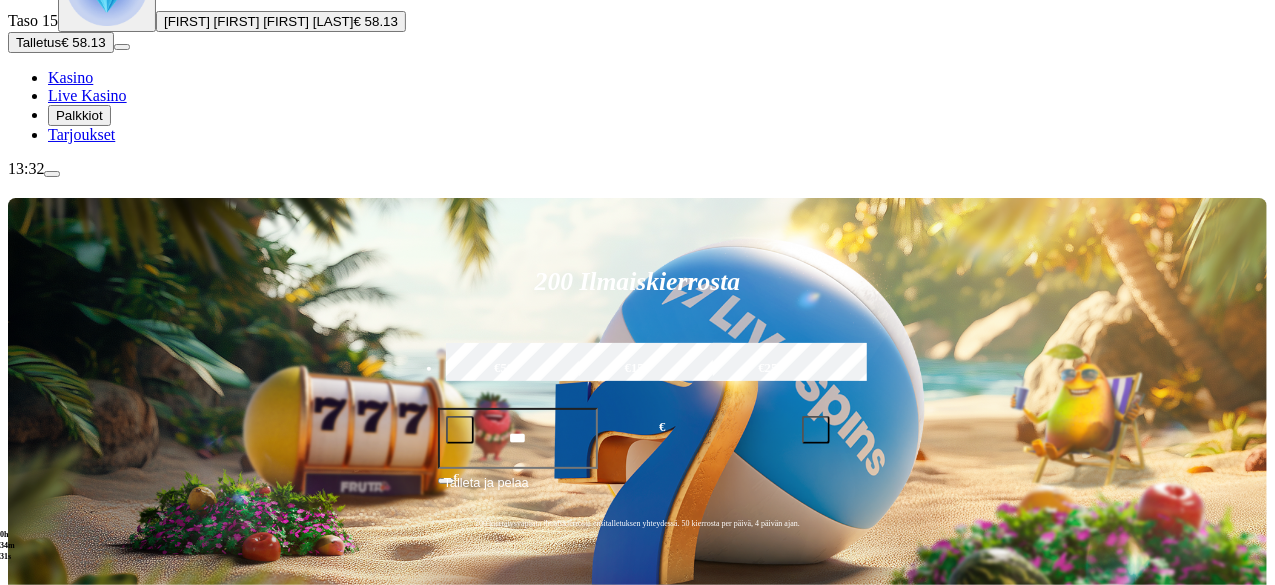 type on "*********" 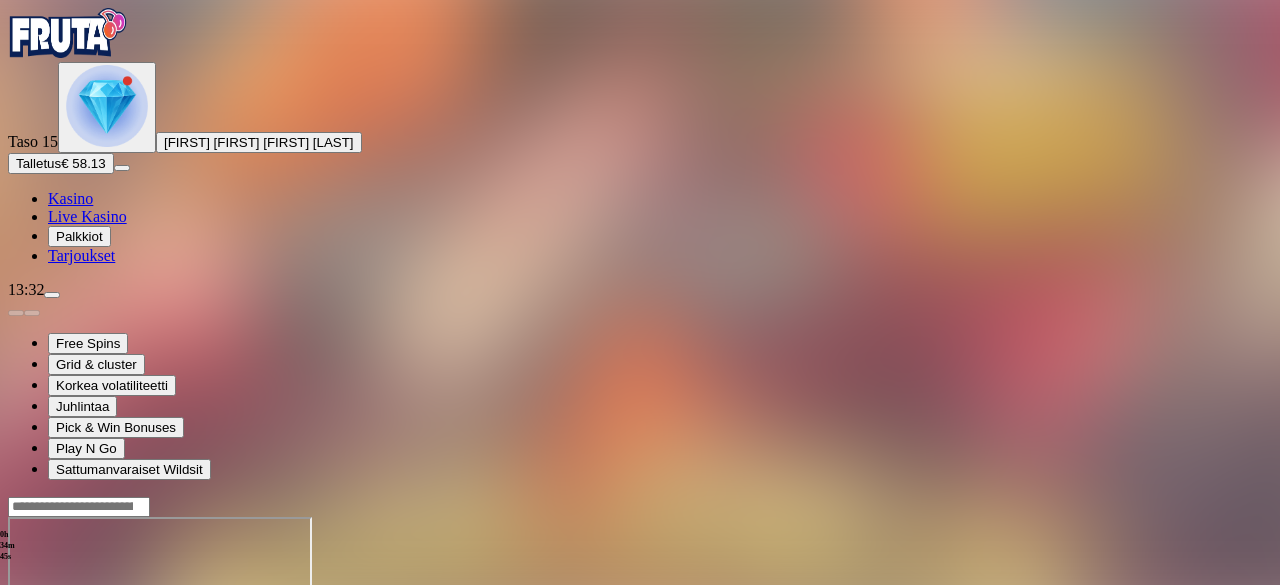click at bounding box center (48, 689) 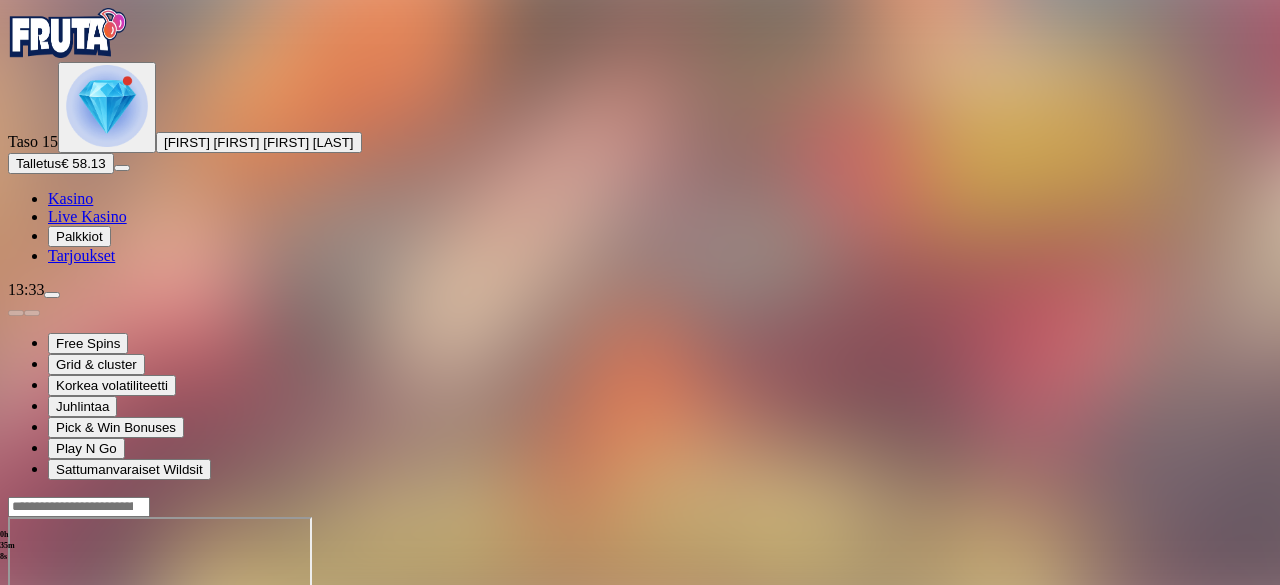 click at bounding box center [48, 689] 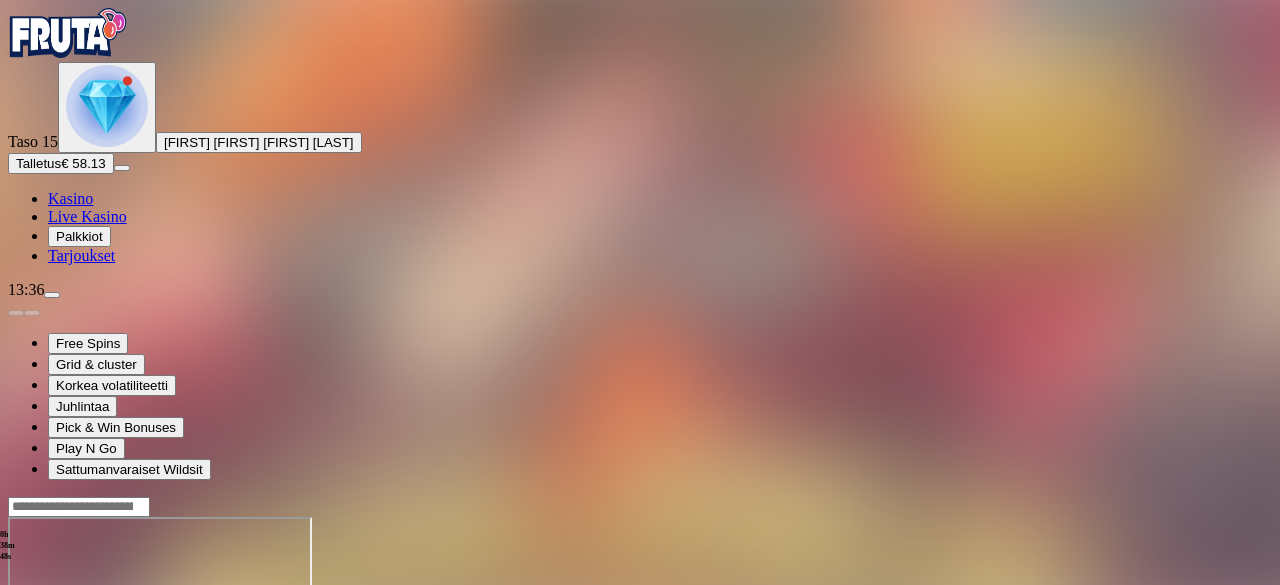 click at bounding box center [16, 689] 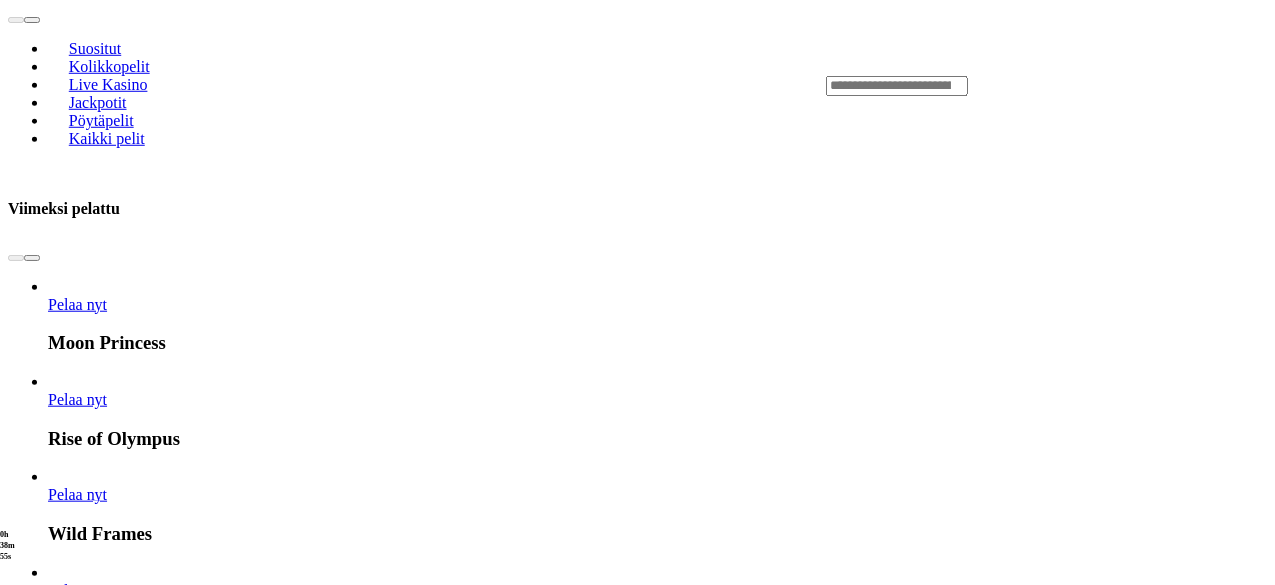 scroll, scrollTop: 752, scrollLeft: 0, axis: vertical 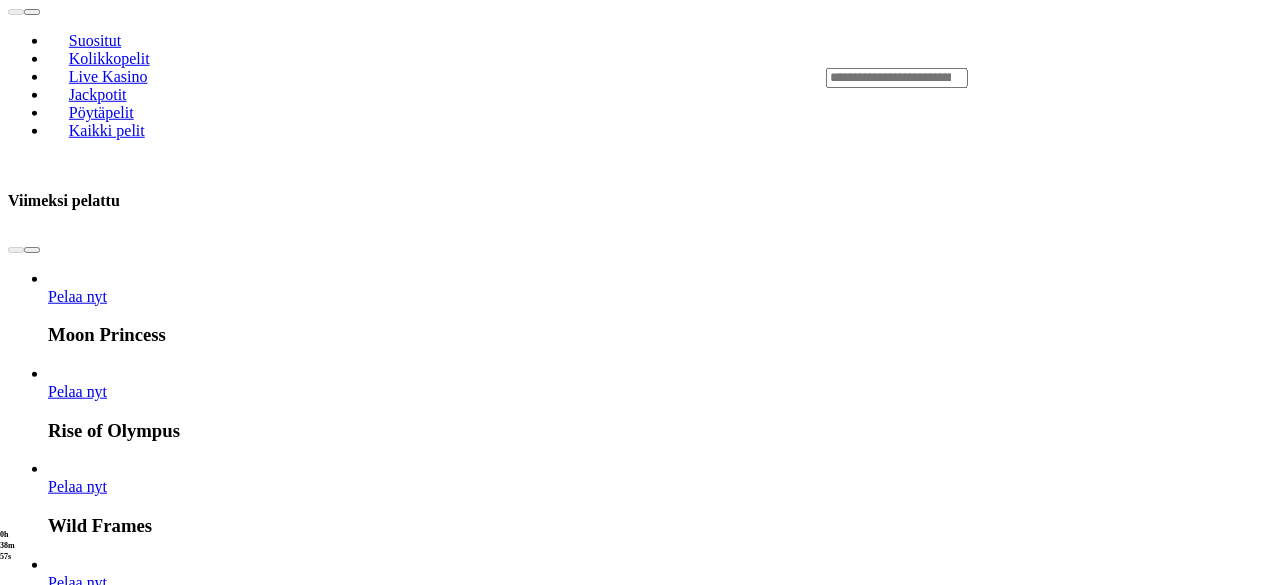click at bounding box center [32, 2563] 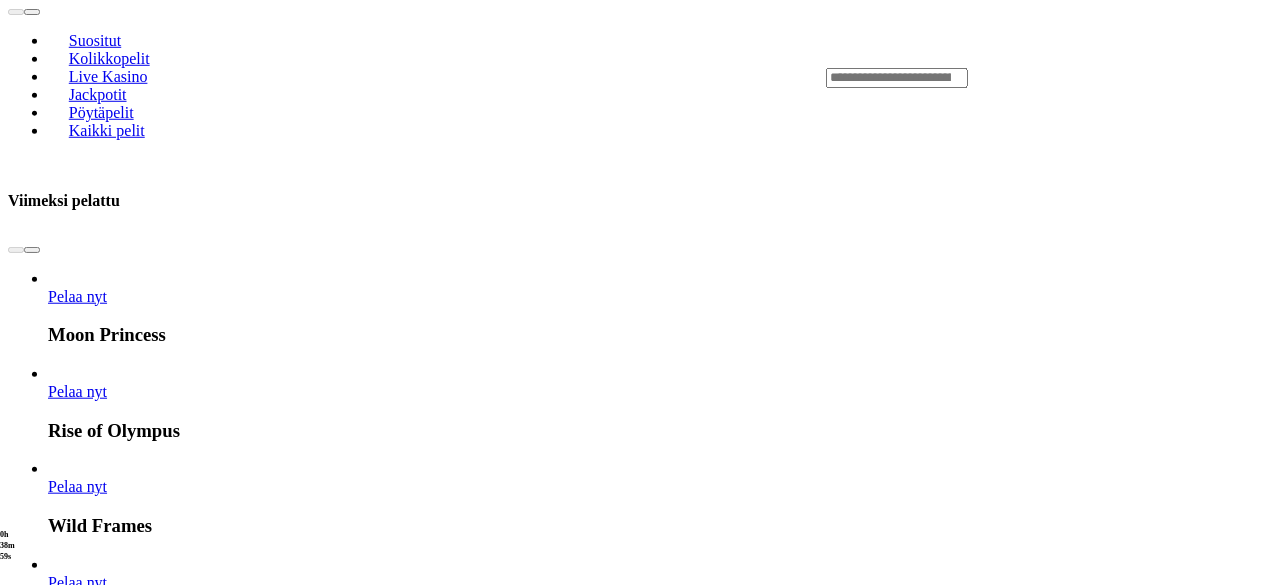 click at bounding box center [32, 2563] 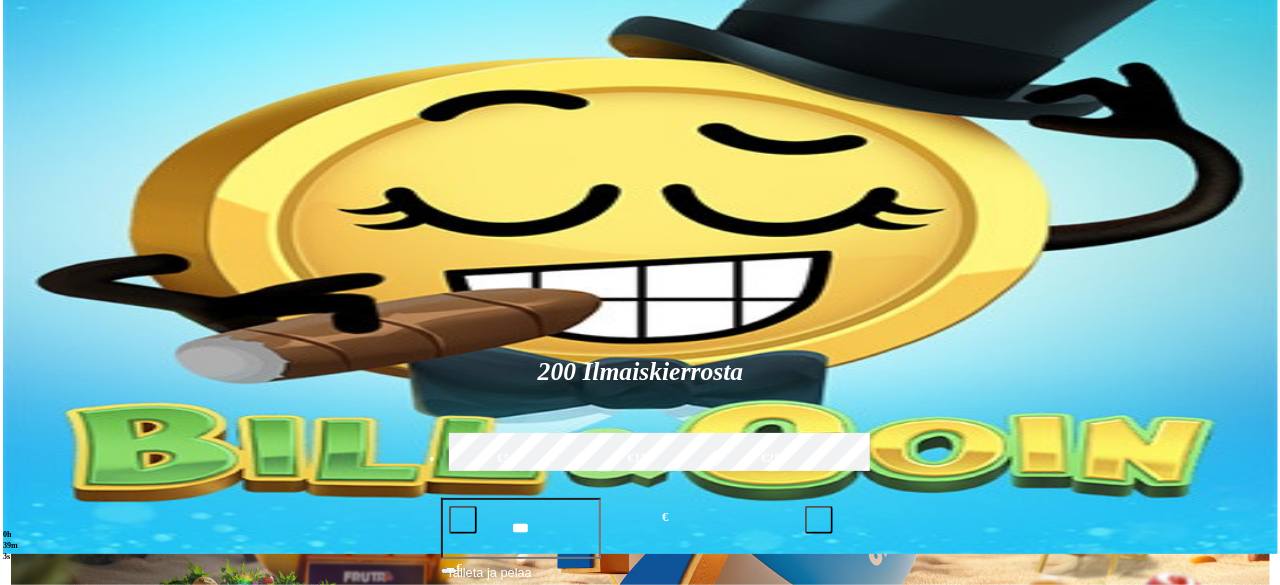scroll, scrollTop: 0, scrollLeft: 0, axis: both 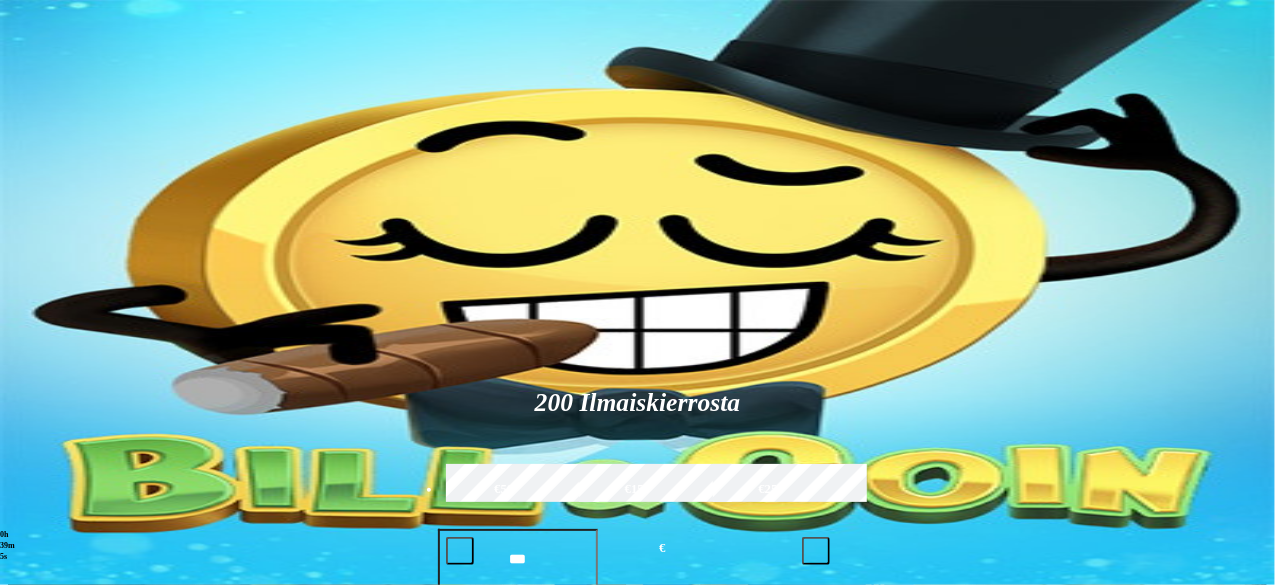 click at bounding box center (897, 830) 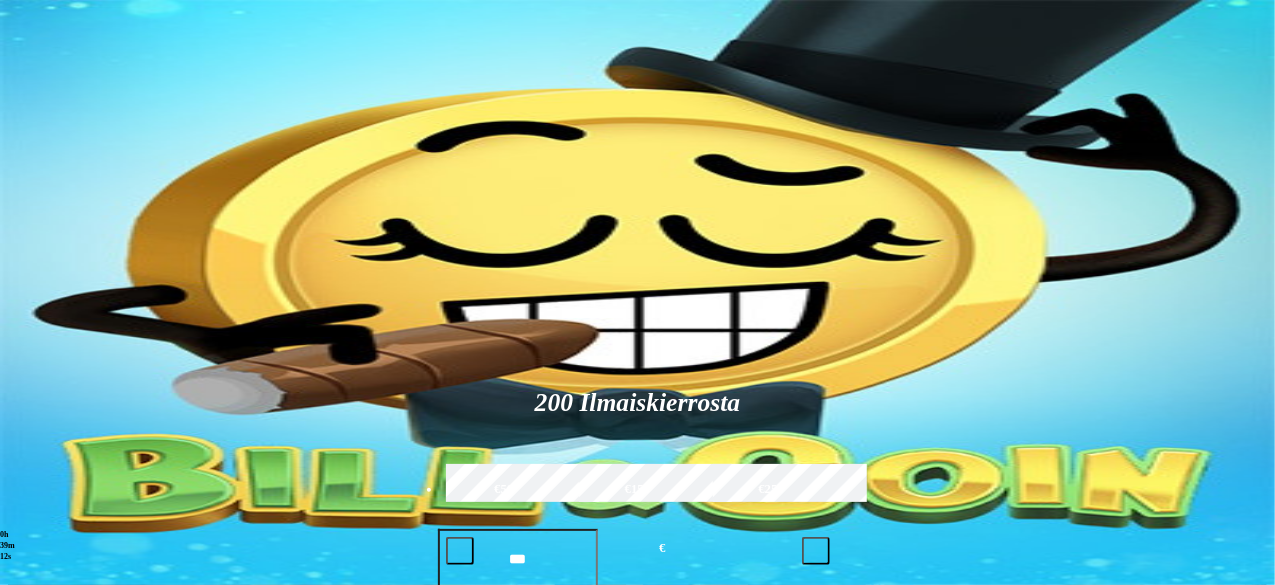 type on "*" 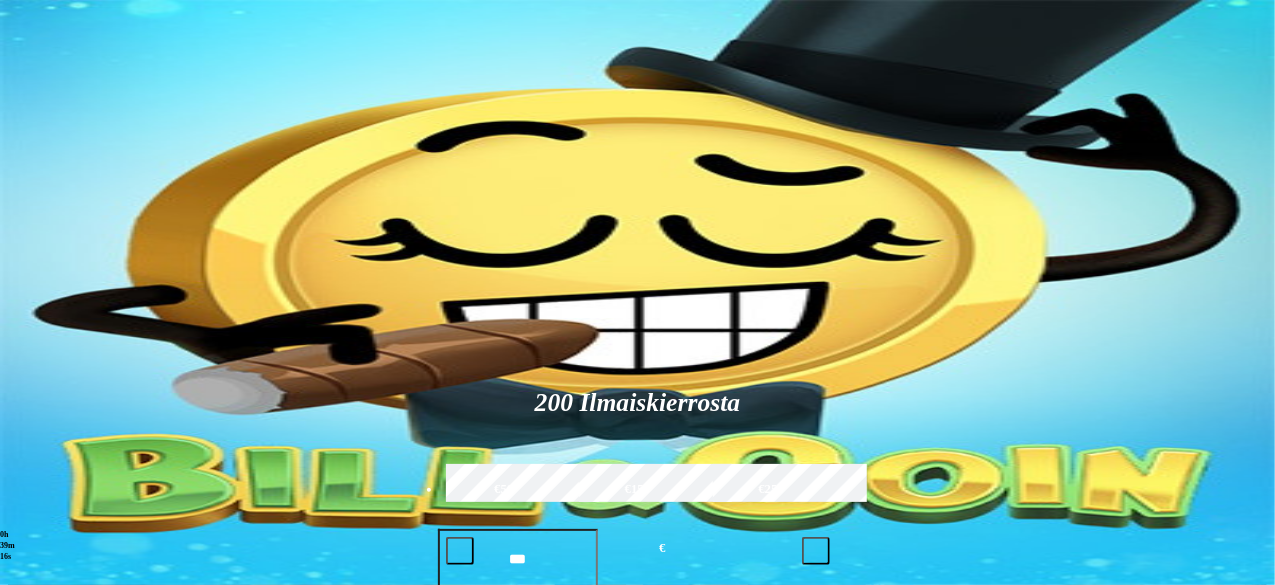 type on "*****" 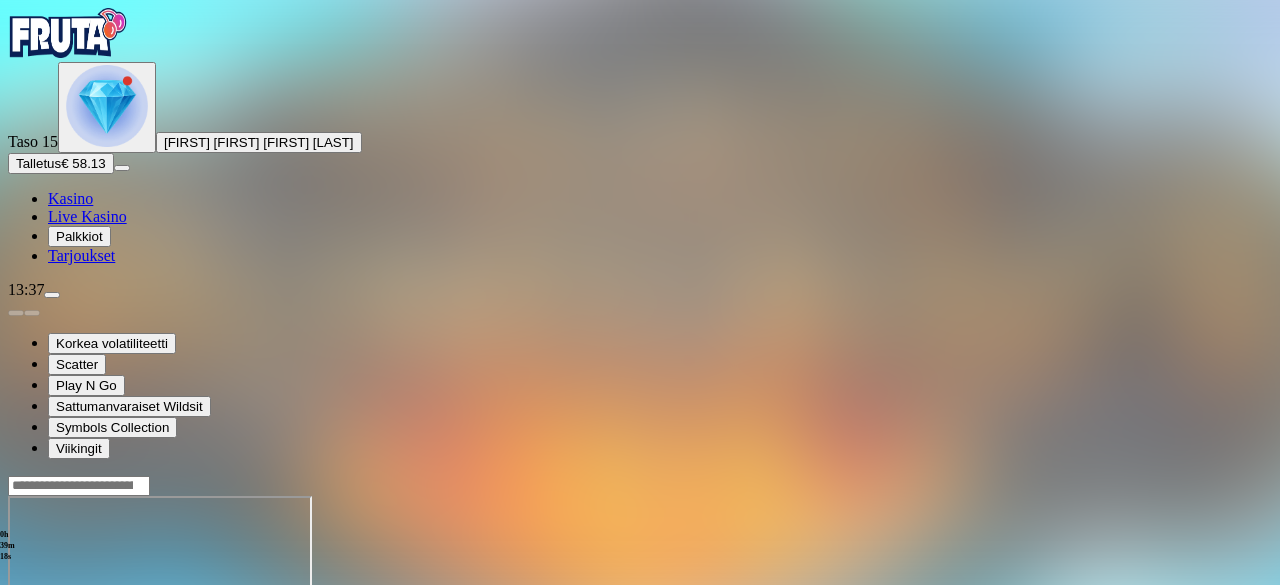click at bounding box center [48, 668] 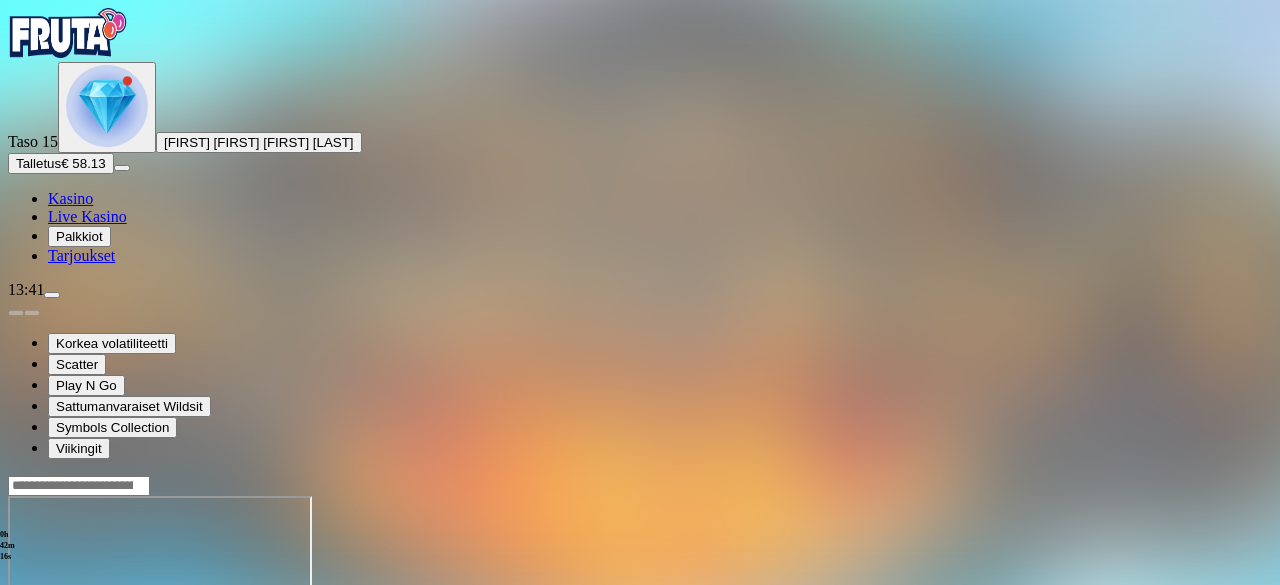 click at bounding box center [48, 668] 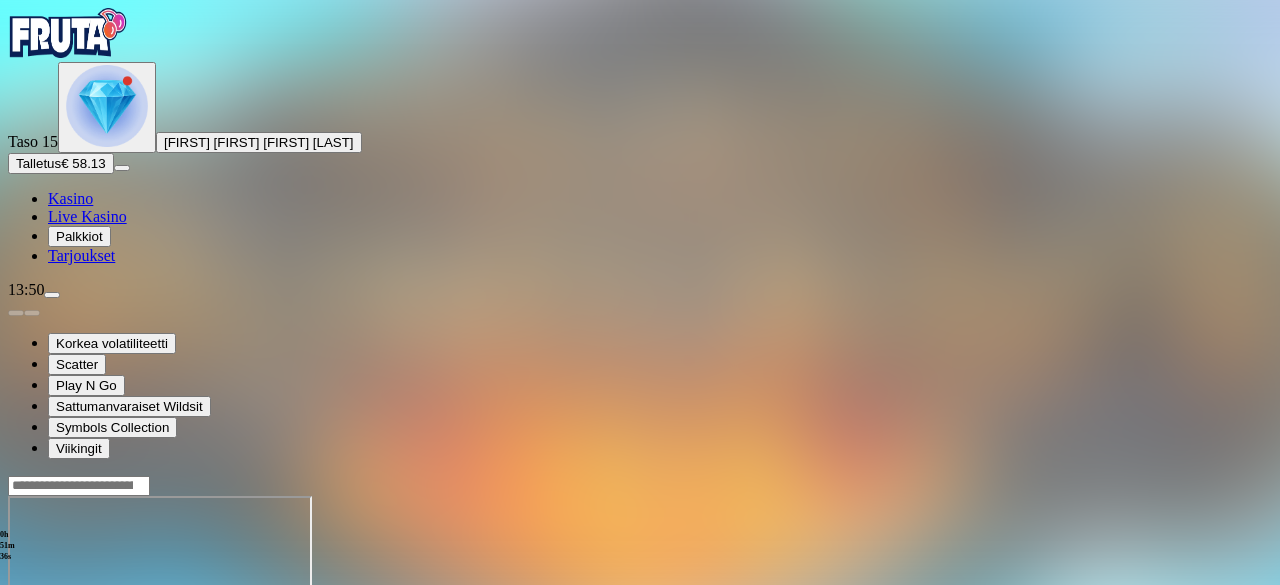 click at bounding box center (48, 668) 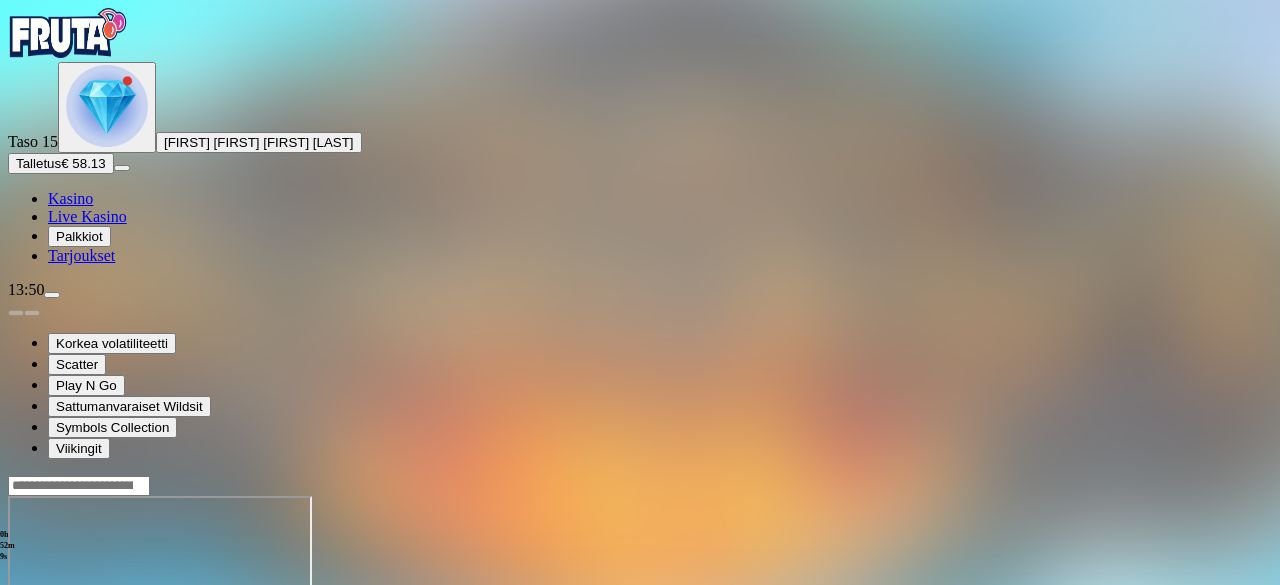click at bounding box center (79, 486) 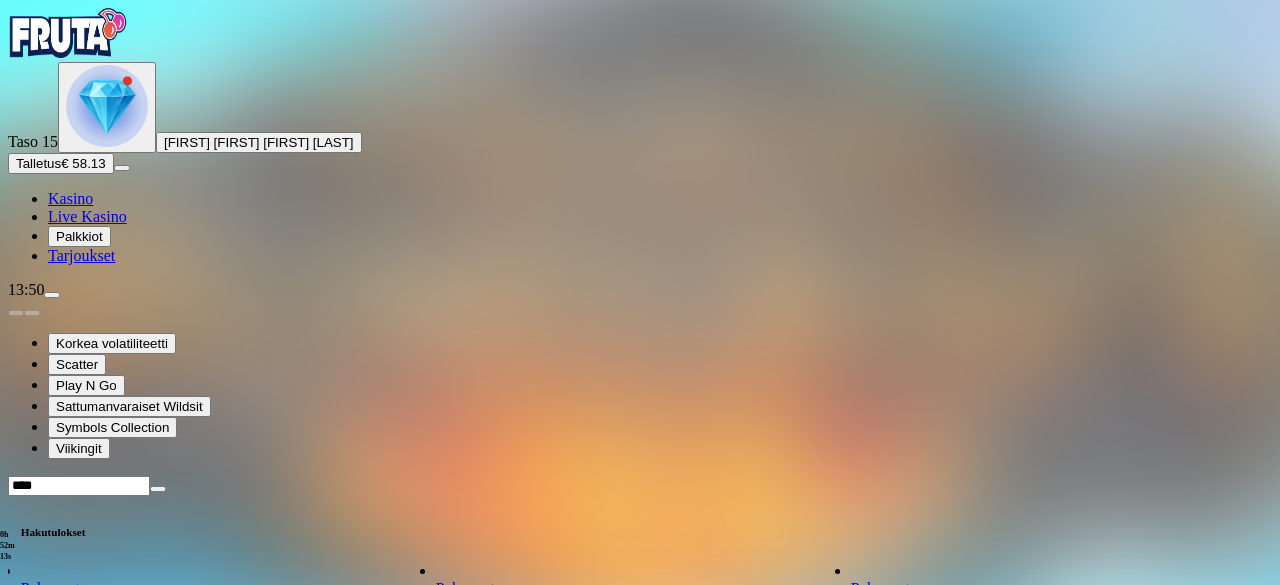 type on "****" 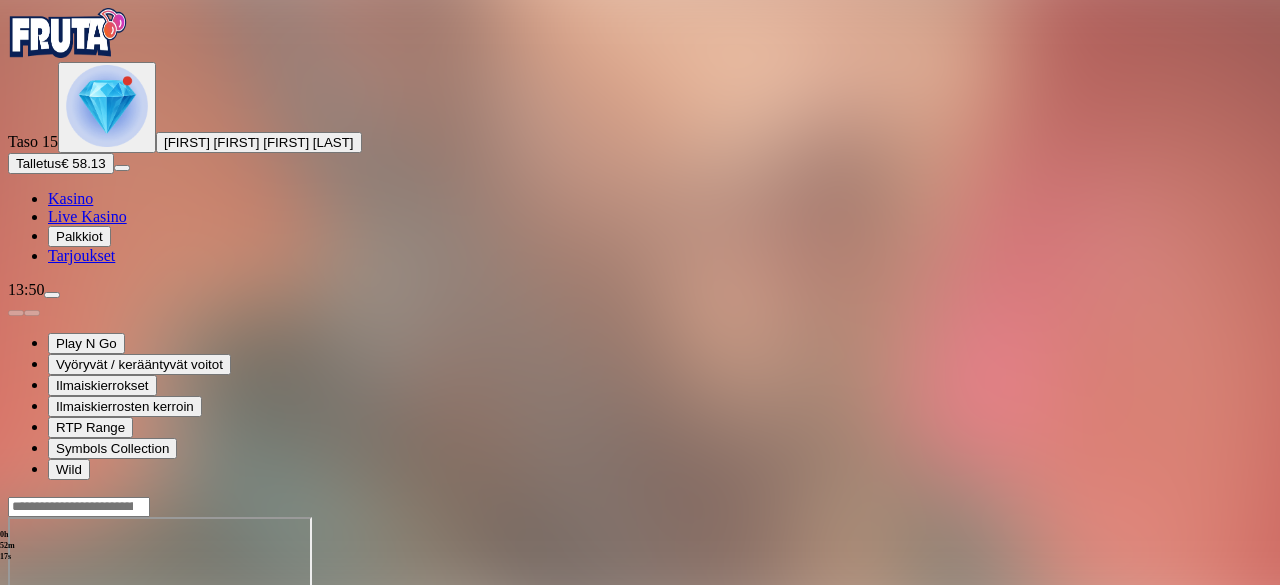 click at bounding box center [48, 689] 